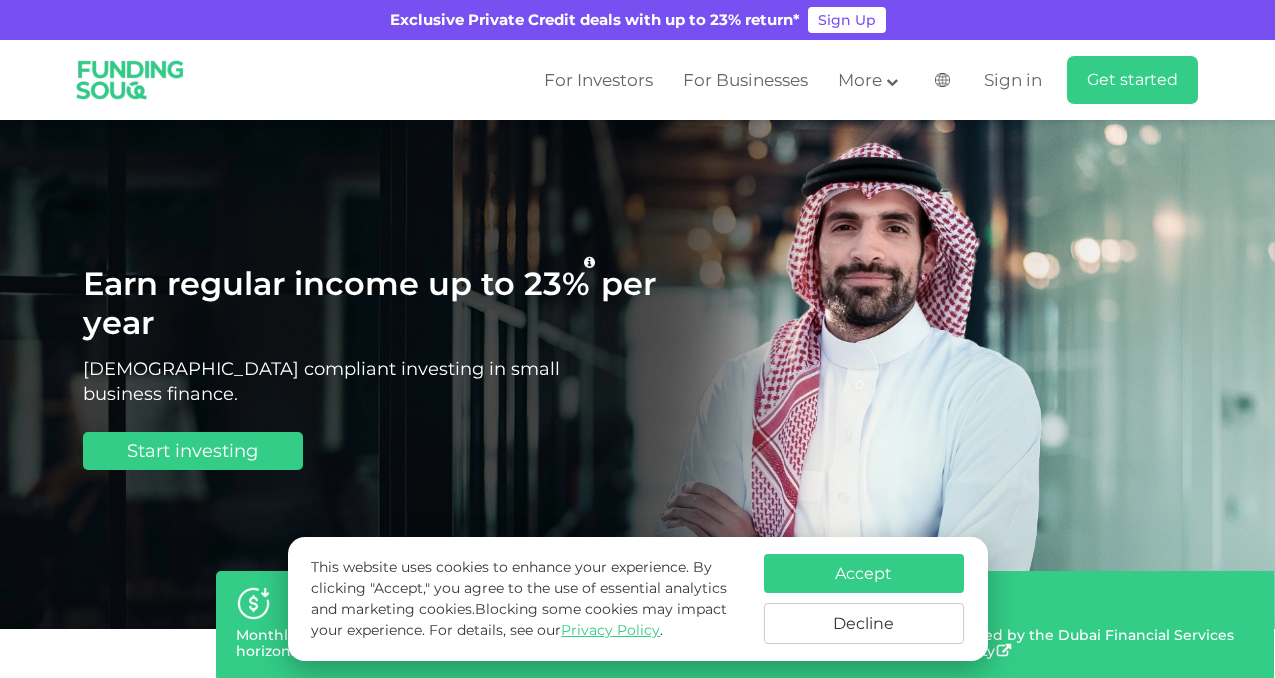 scroll, scrollTop: 0, scrollLeft: 0, axis: both 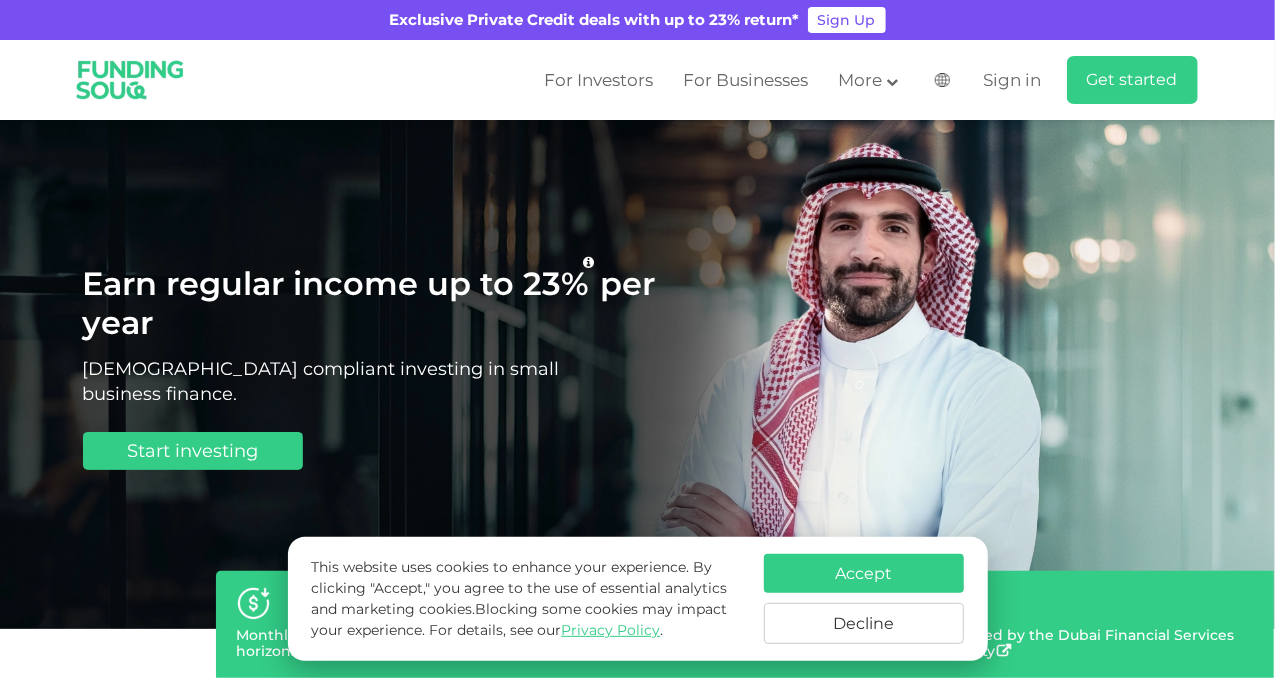 click on "More" at bounding box center (871, 80) 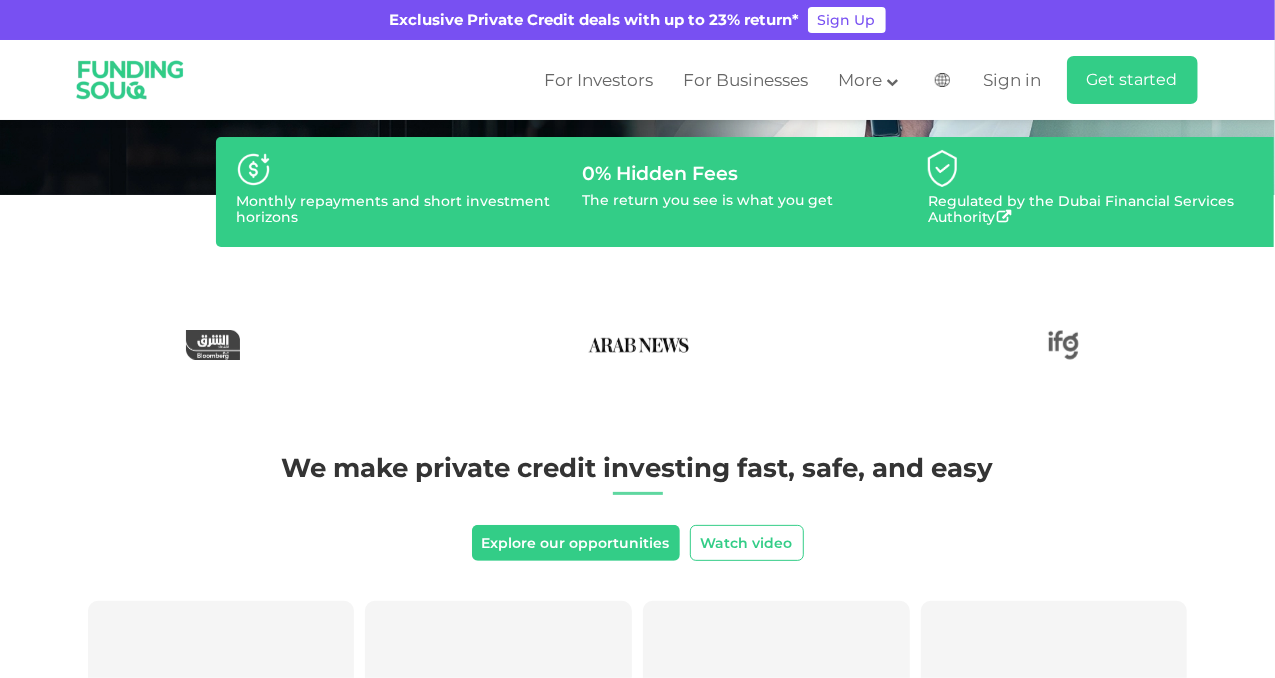 scroll, scrollTop: 700, scrollLeft: 0, axis: vertical 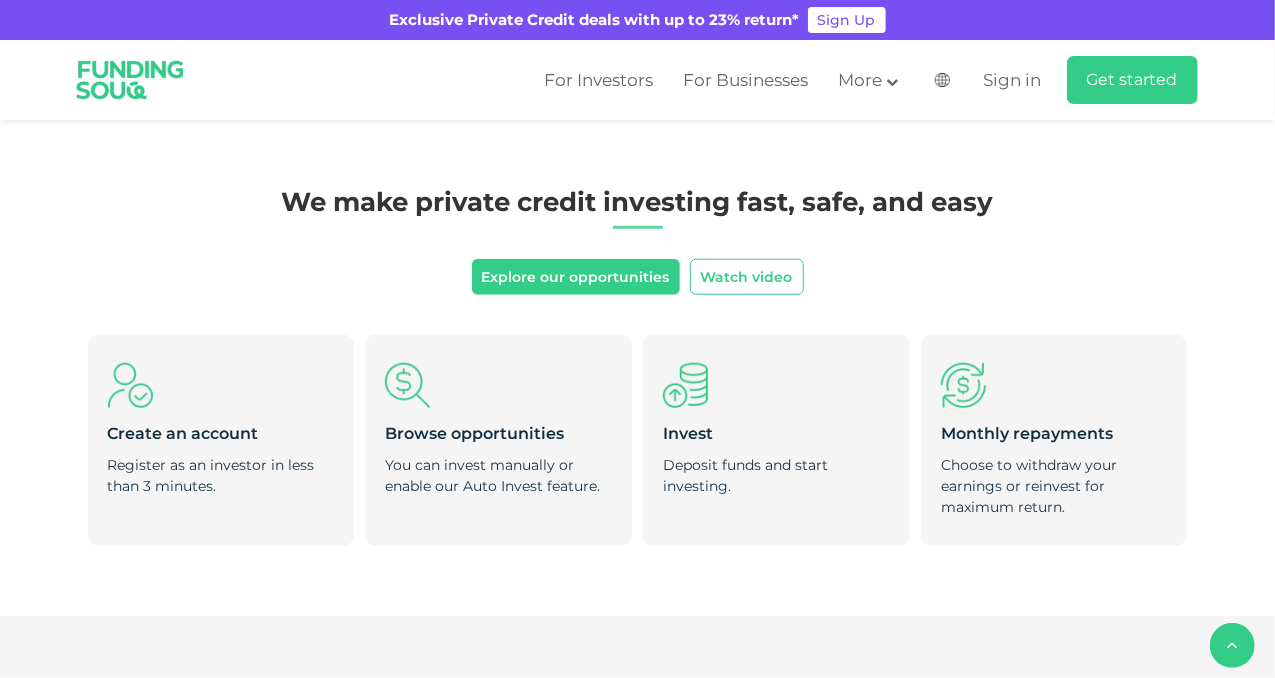 click on "Explore our opportunities" at bounding box center [576, 277] 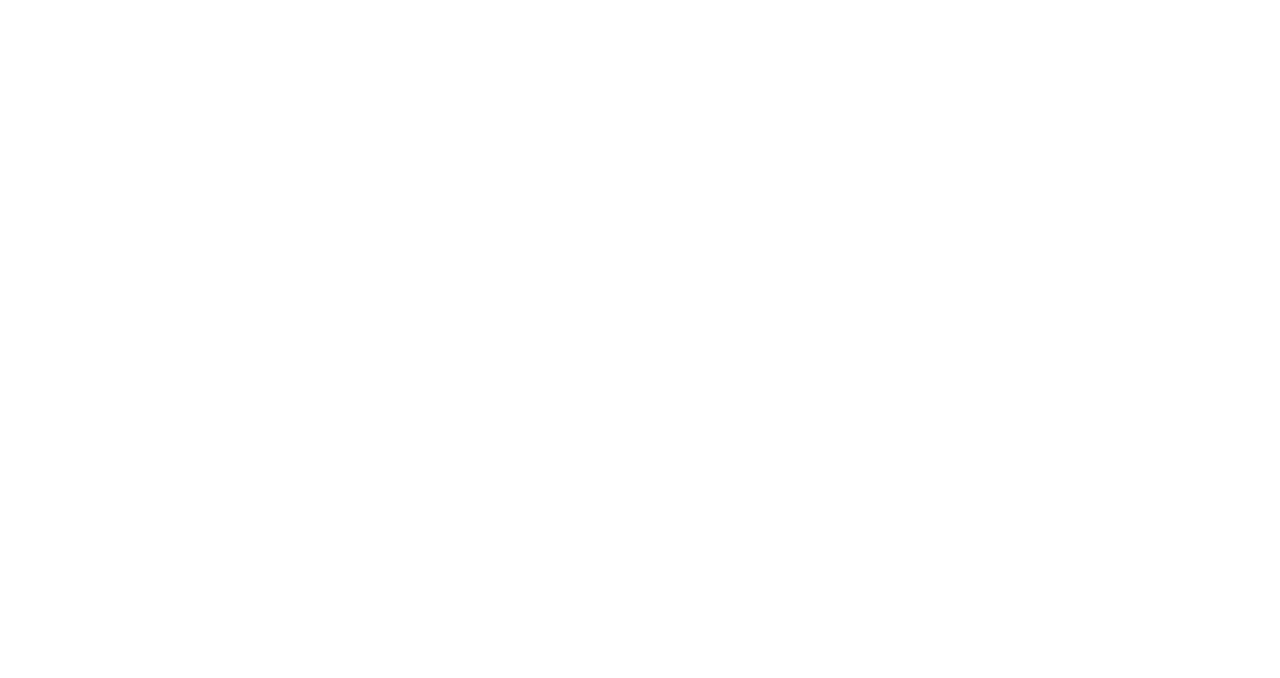 scroll, scrollTop: 0, scrollLeft: 0, axis: both 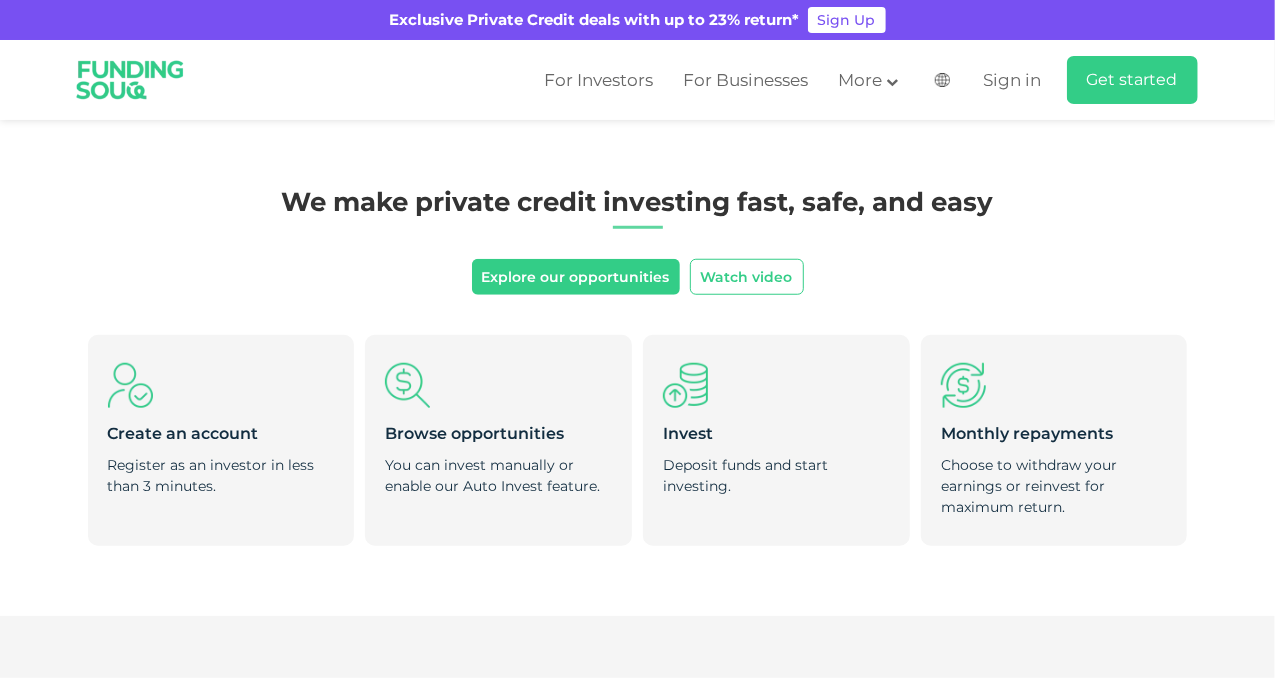 type 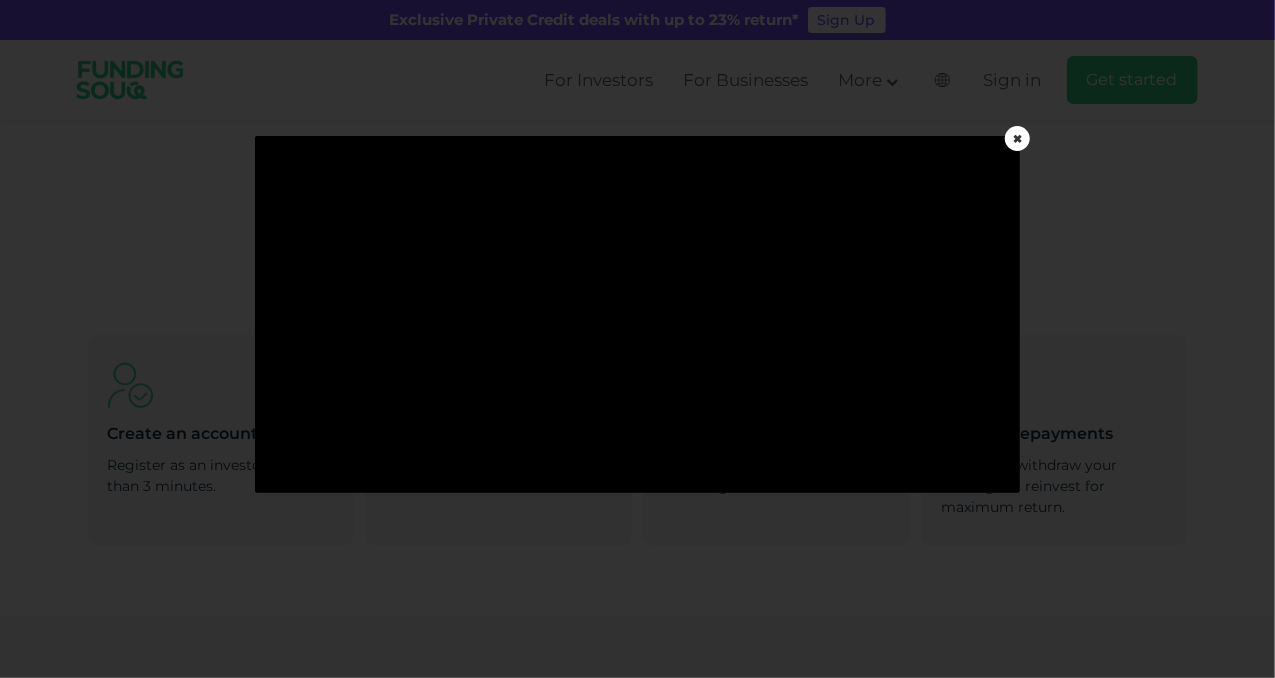 click on "✖" at bounding box center [1017, 138] 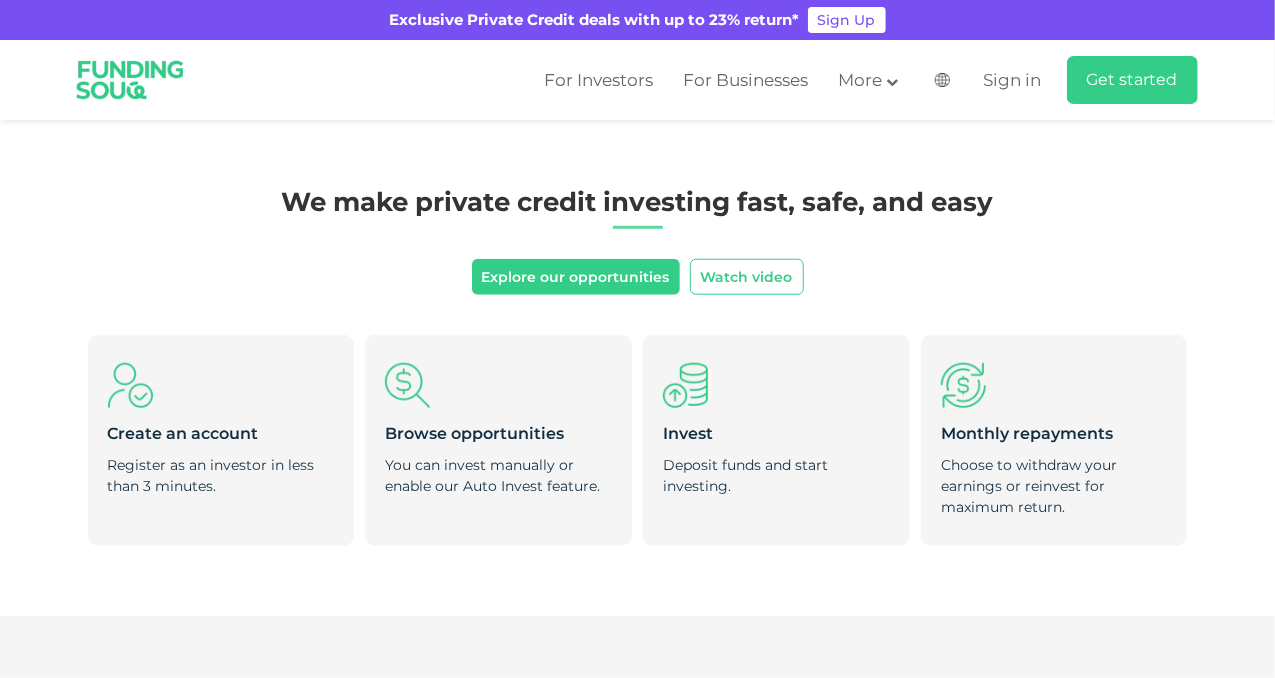 click on "Explore our opportunities" at bounding box center [576, 277] 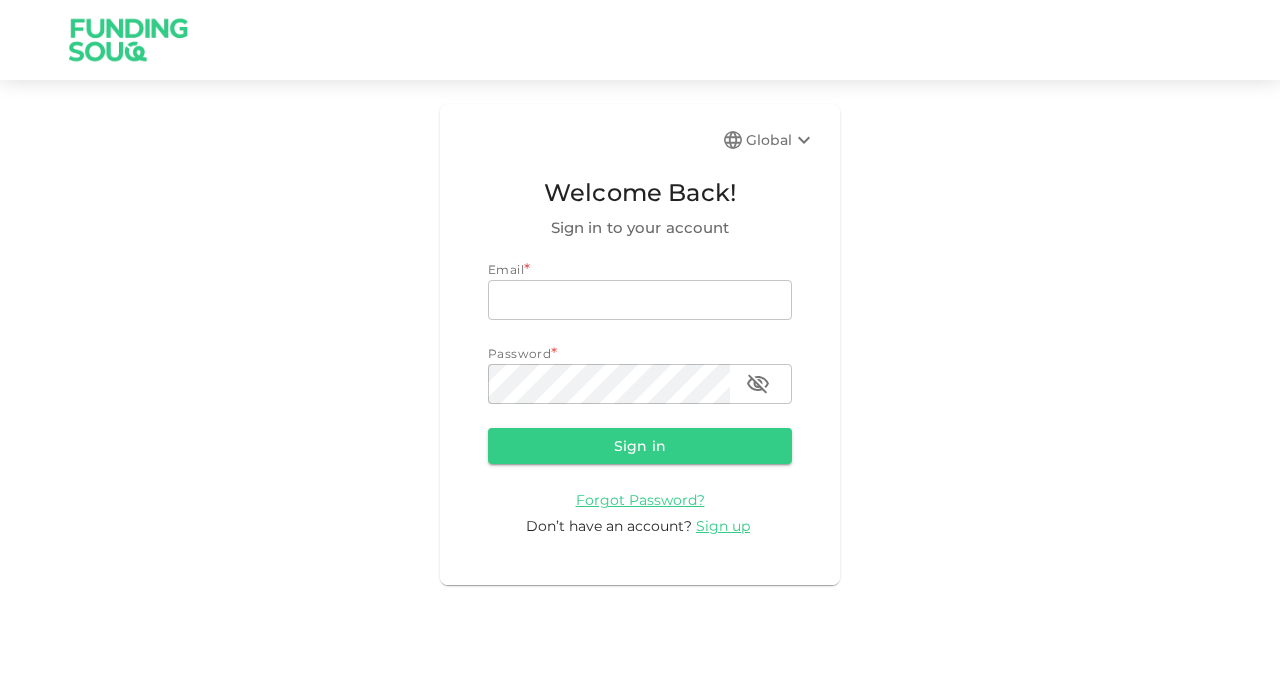scroll, scrollTop: 0, scrollLeft: 0, axis: both 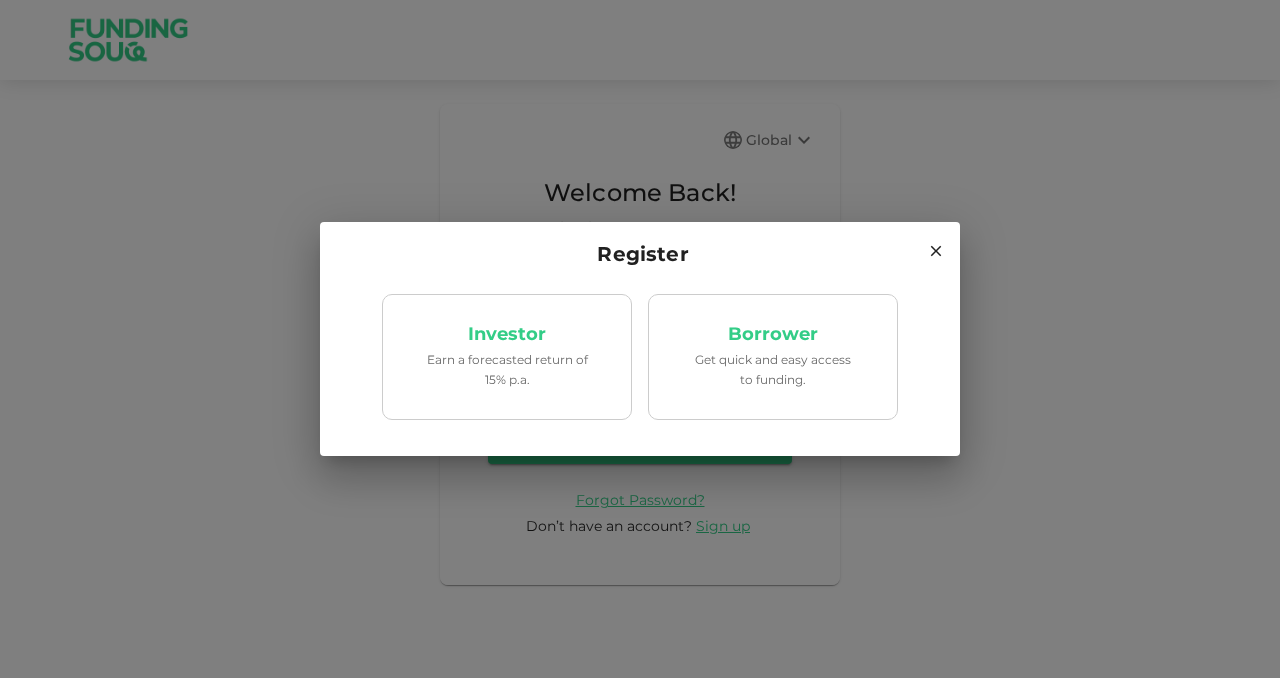 click on "Earn a forecasted return of 15% p.a." at bounding box center [507, 369] 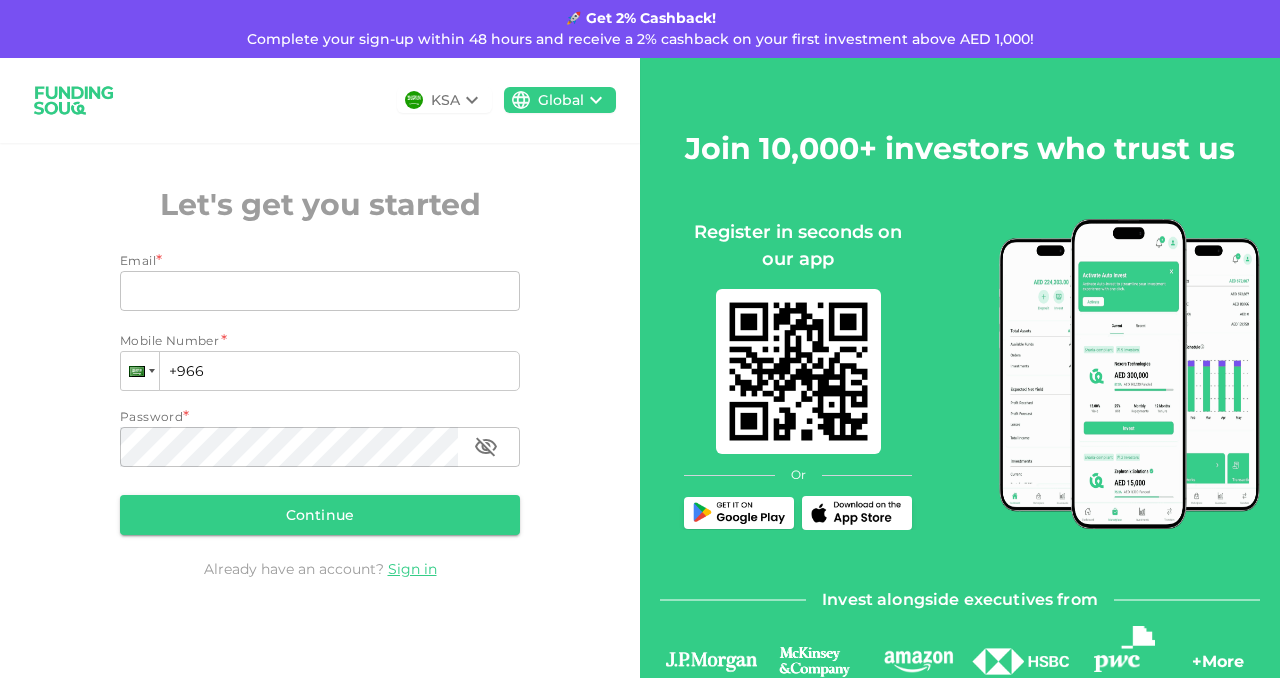 click at bounding box center [140, 371] 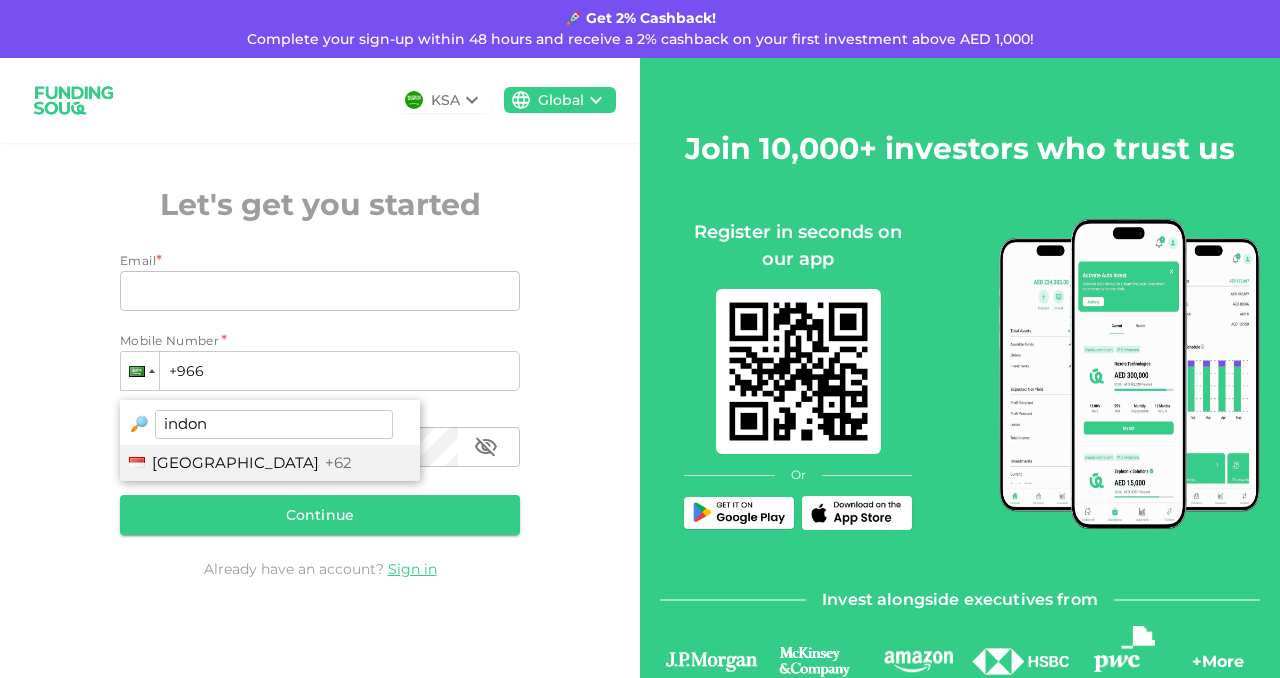 type on "indon" 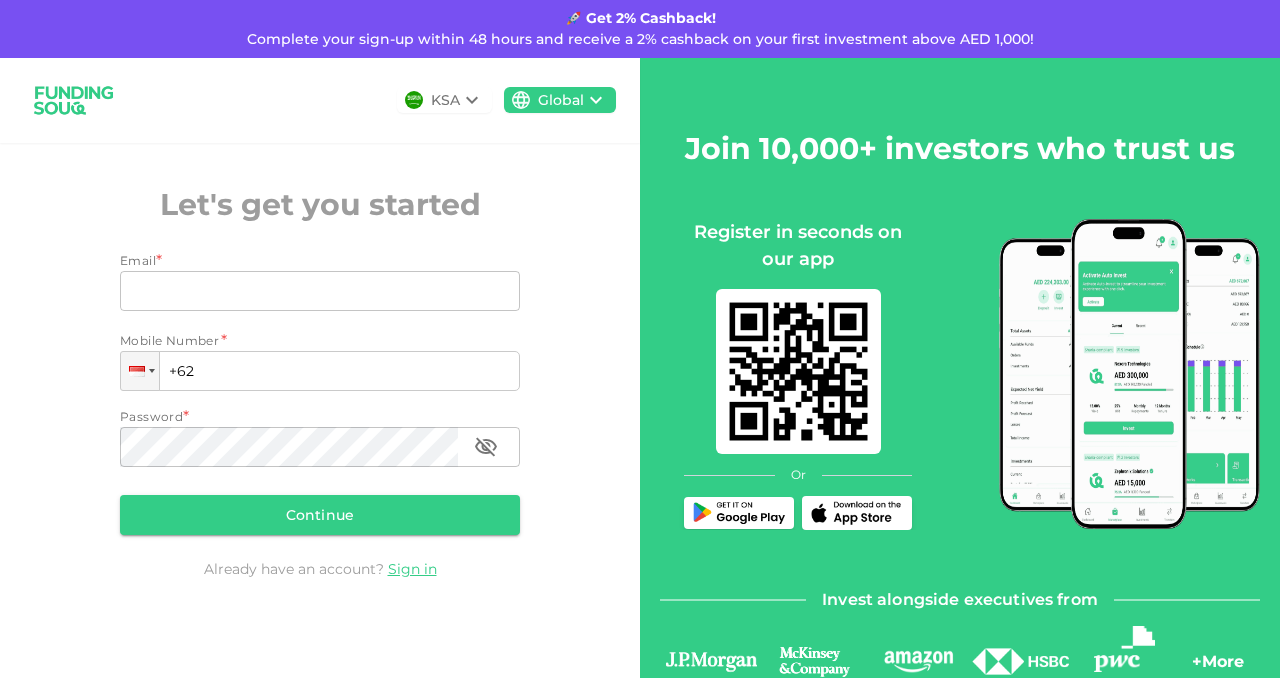 click on "Email" at bounding box center [309, 291] 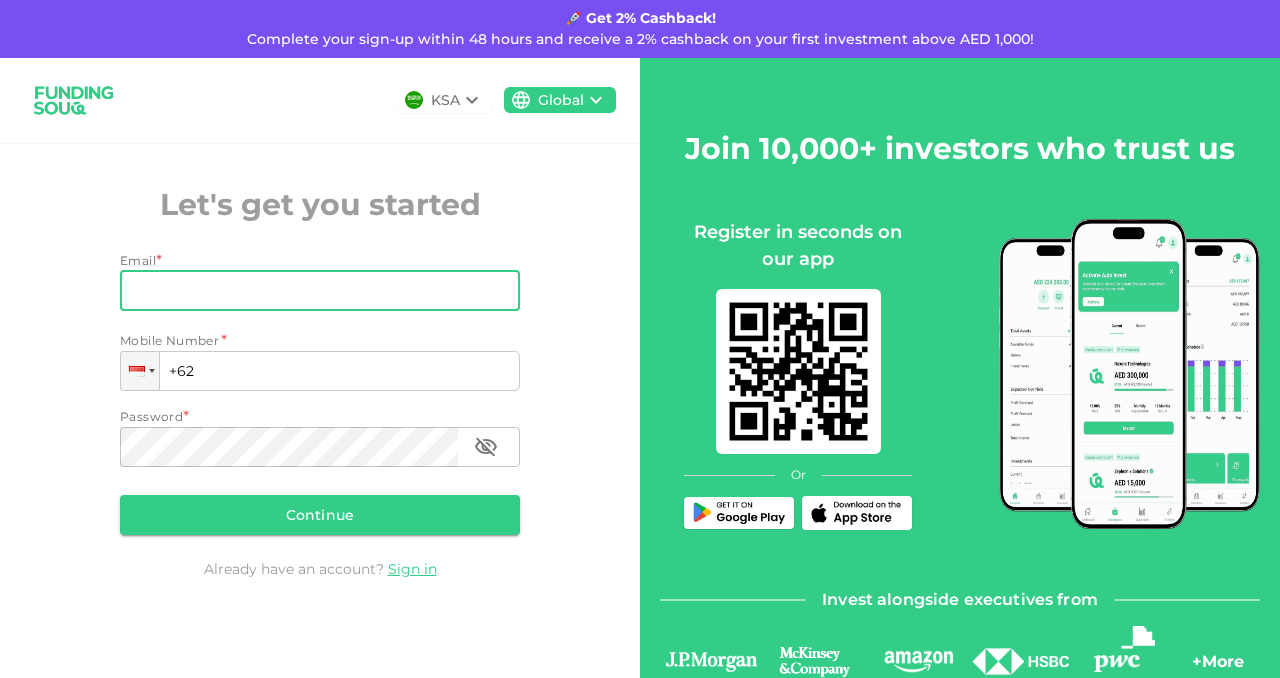 type on "[EMAIL_ADDRESS][DOMAIN_NAME]" 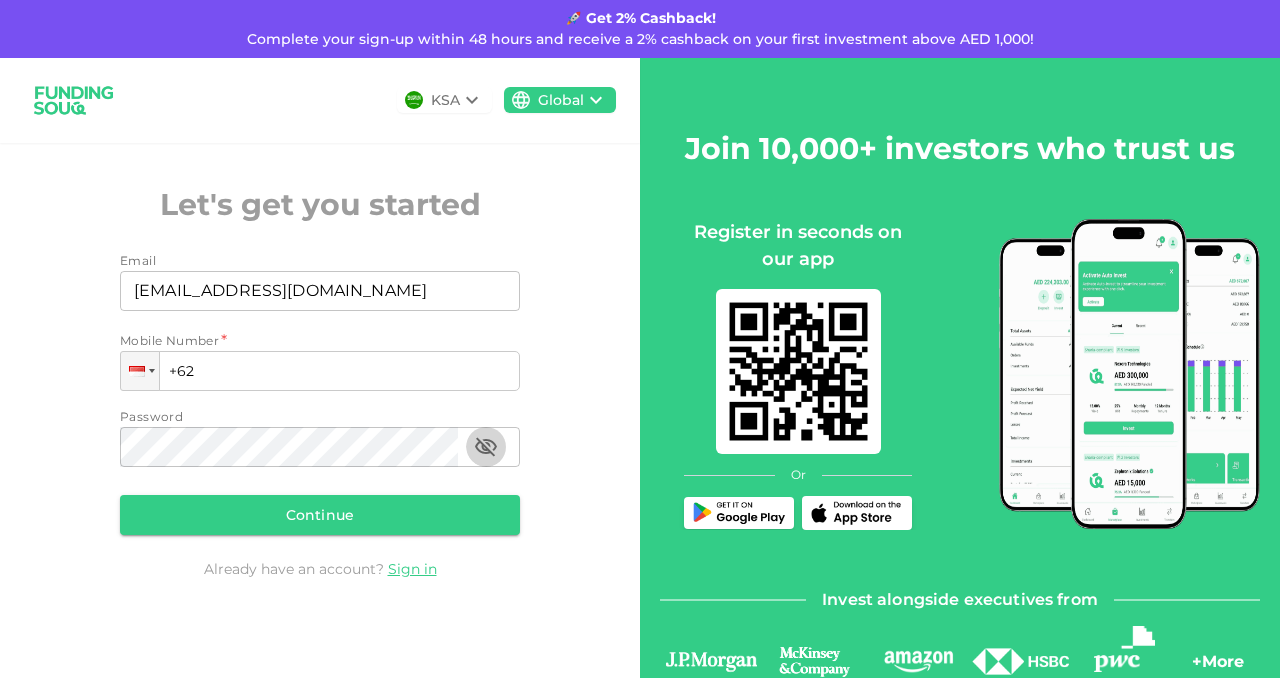 click on "Continue" at bounding box center (320, 515) 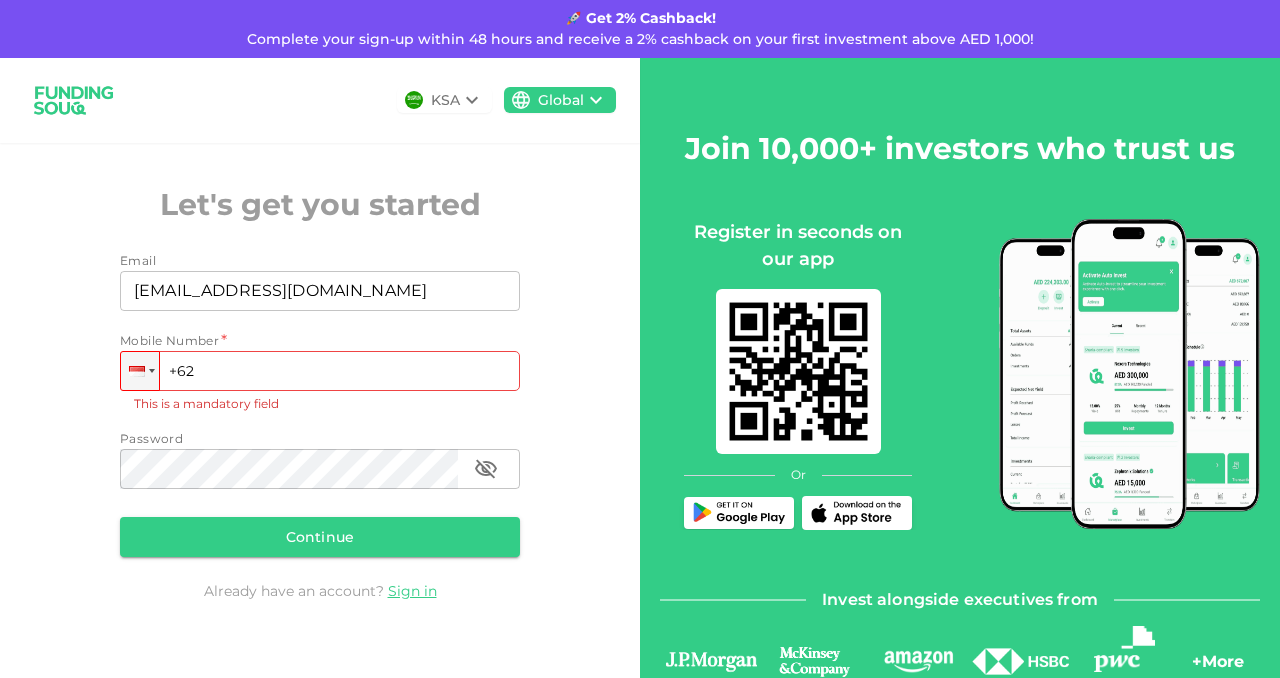 click on "+62" at bounding box center [320, 371] 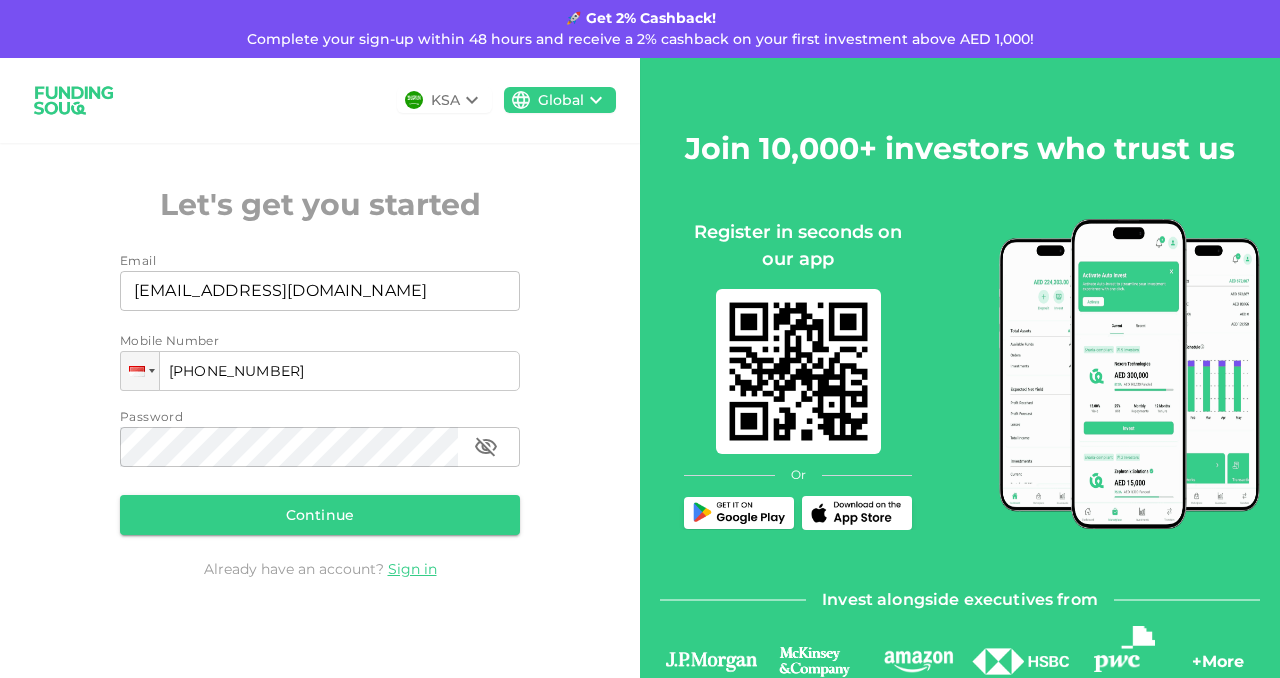 type on "[PHONE_NUMBER]" 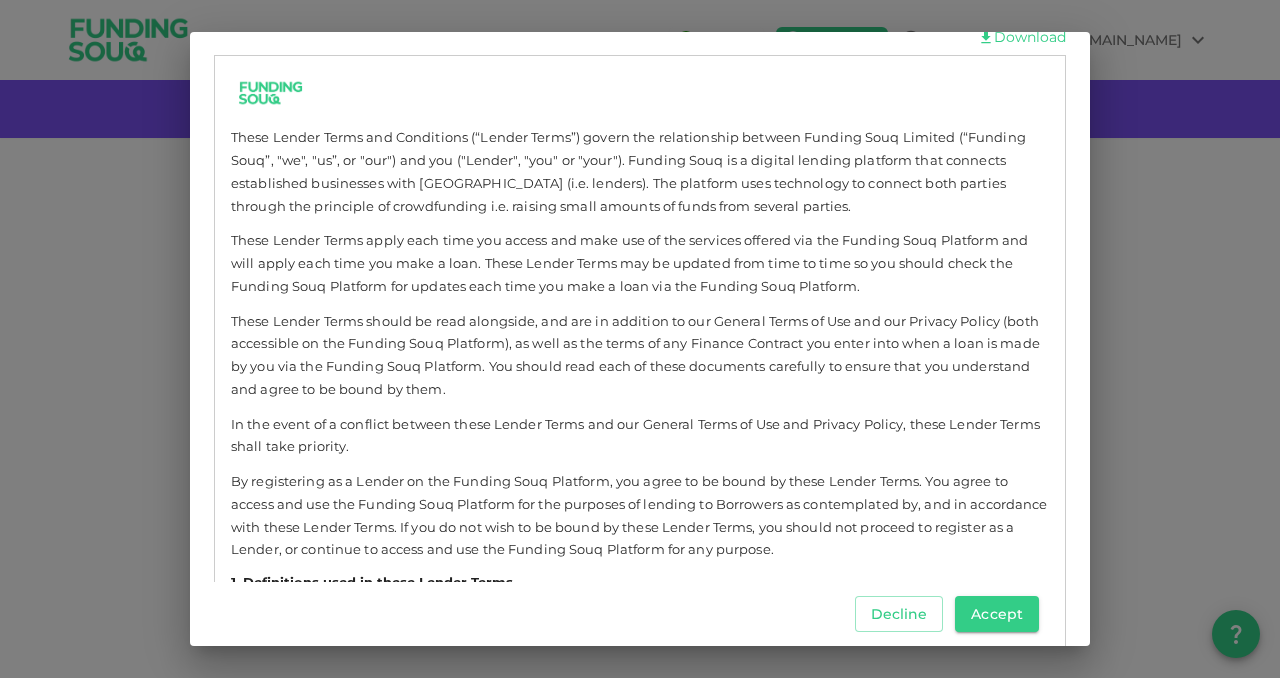 scroll, scrollTop: 100, scrollLeft: 0, axis: vertical 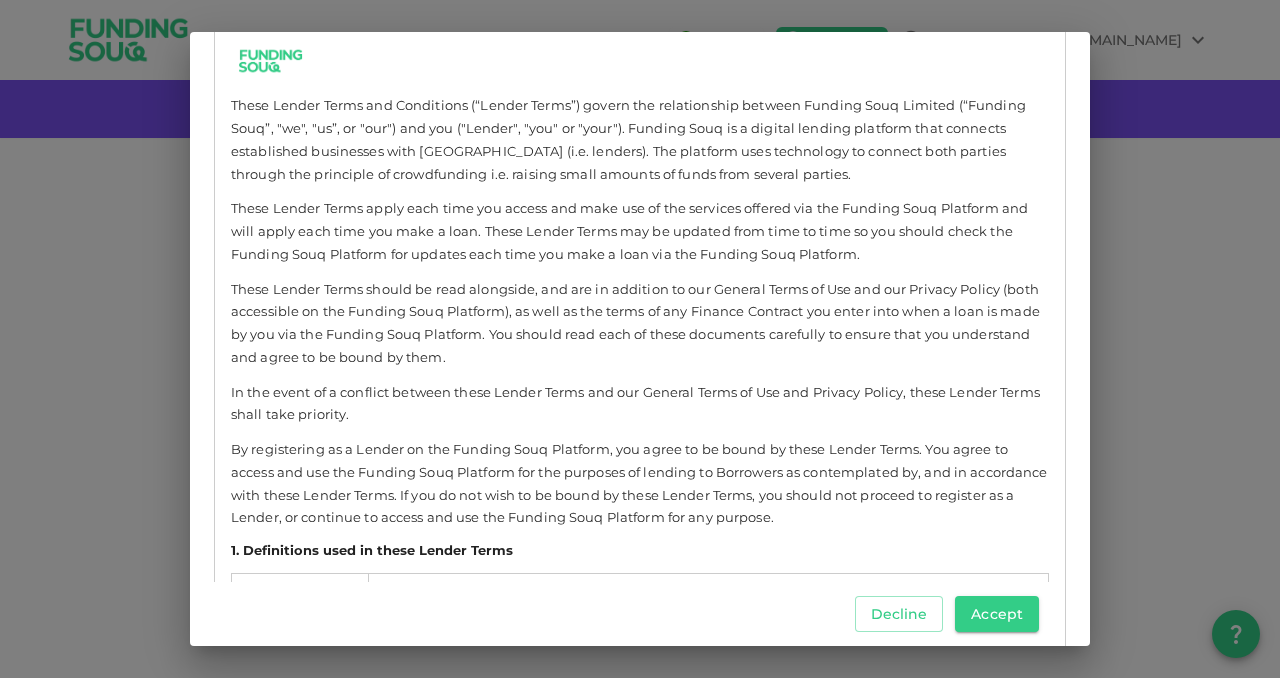click on "Accept" at bounding box center [997, 614] 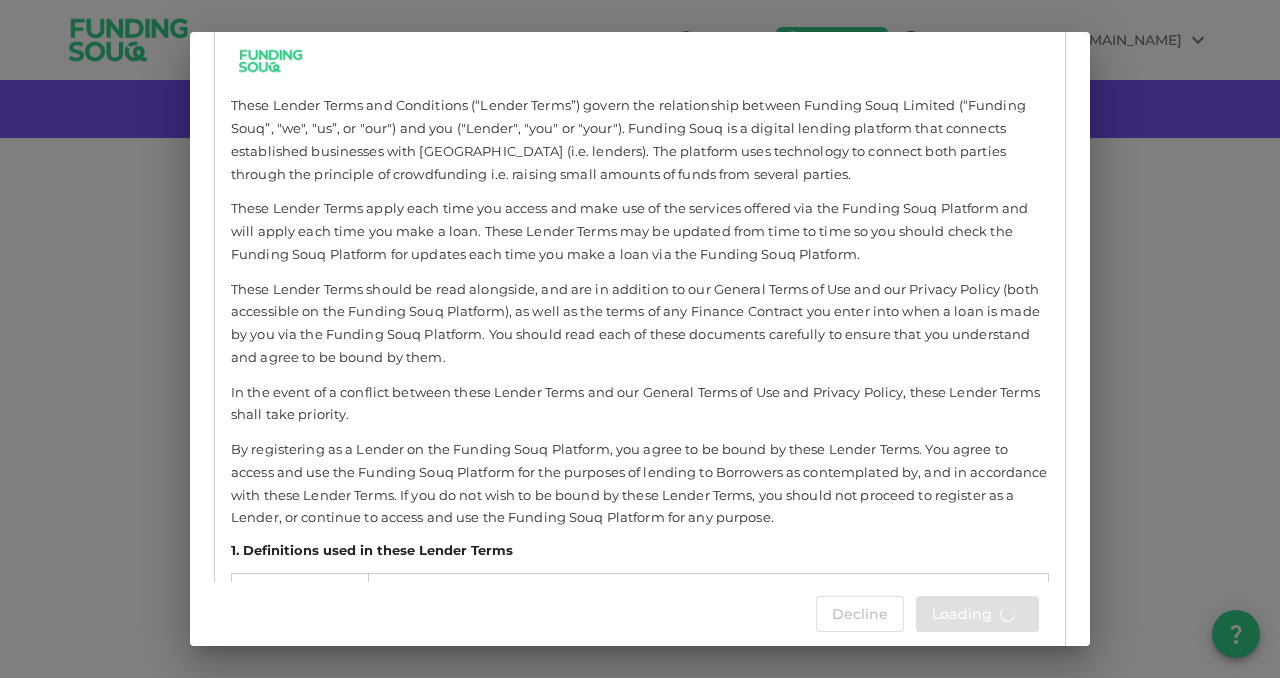 scroll, scrollTop: 0, scrollLeft: 0, axis: both 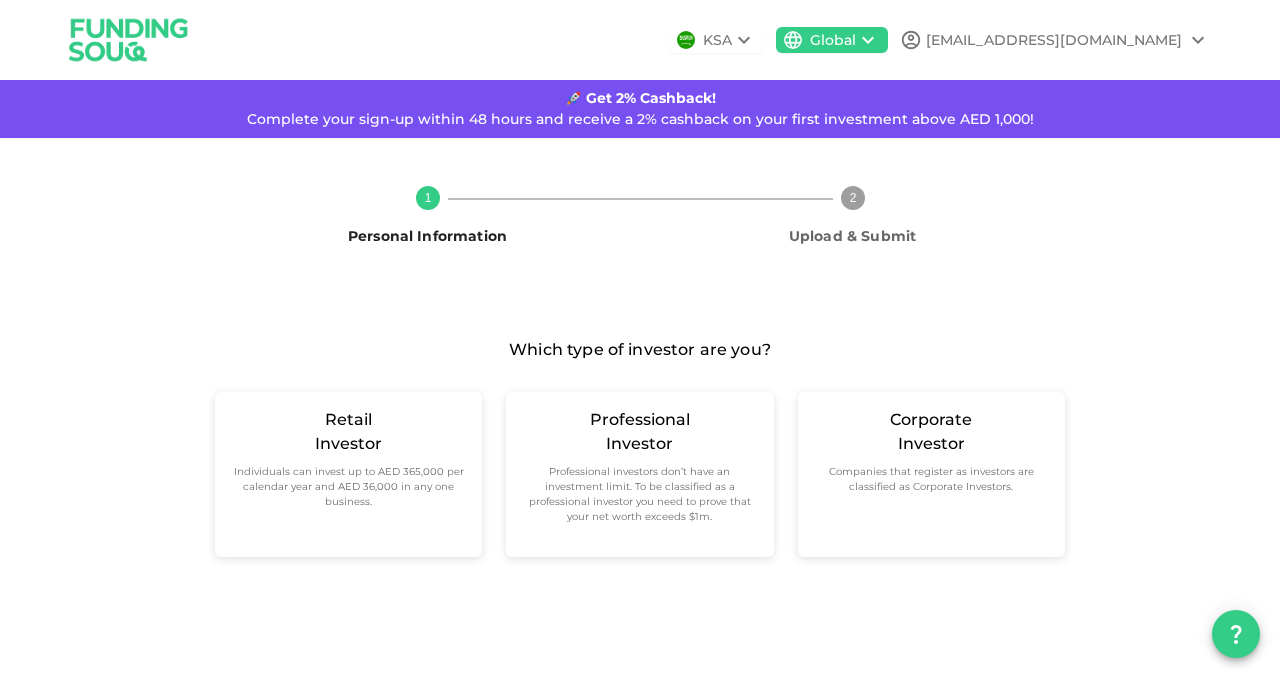 click on "Professional investors don’t have an investment limit. To be classified as a professional investor you need to prove that your net worth exceeds $1m." at bounding box center [639, 494] 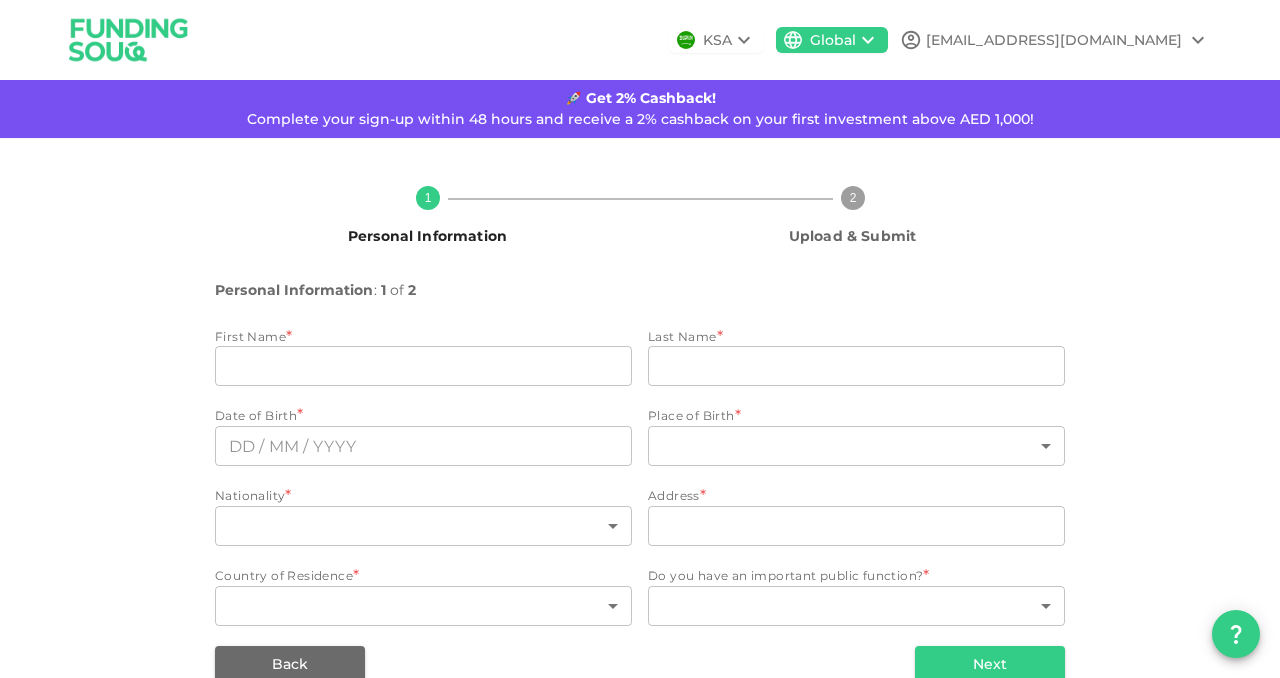 scroll, scrollTop: 36, scrollLeft: 0, axis: vertical 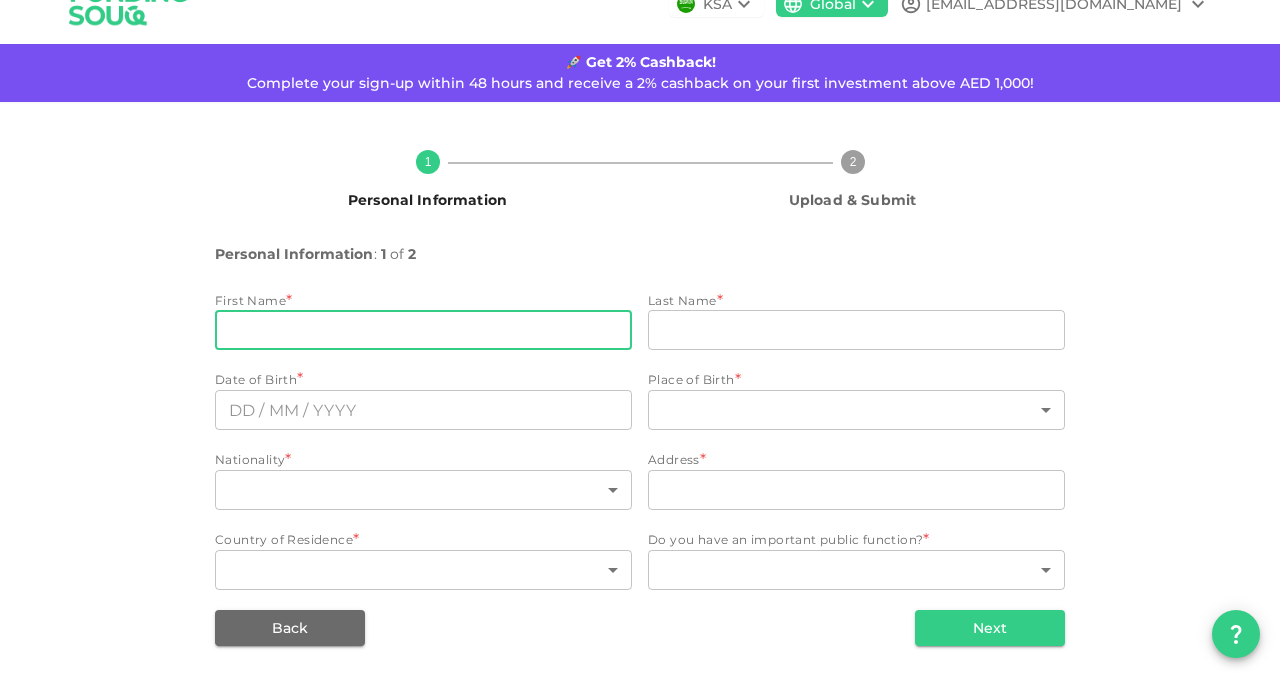 click on "firstName" at bounding box center [423, 330] 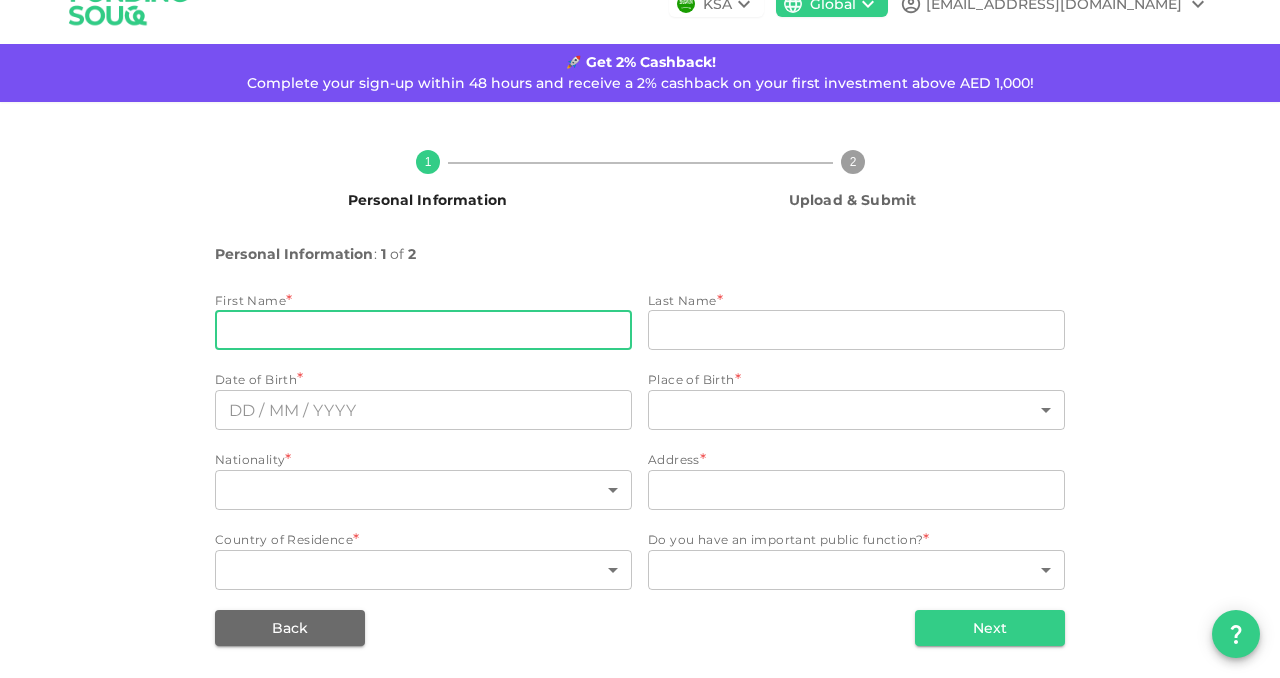 type on "[PERSON_NAME]" 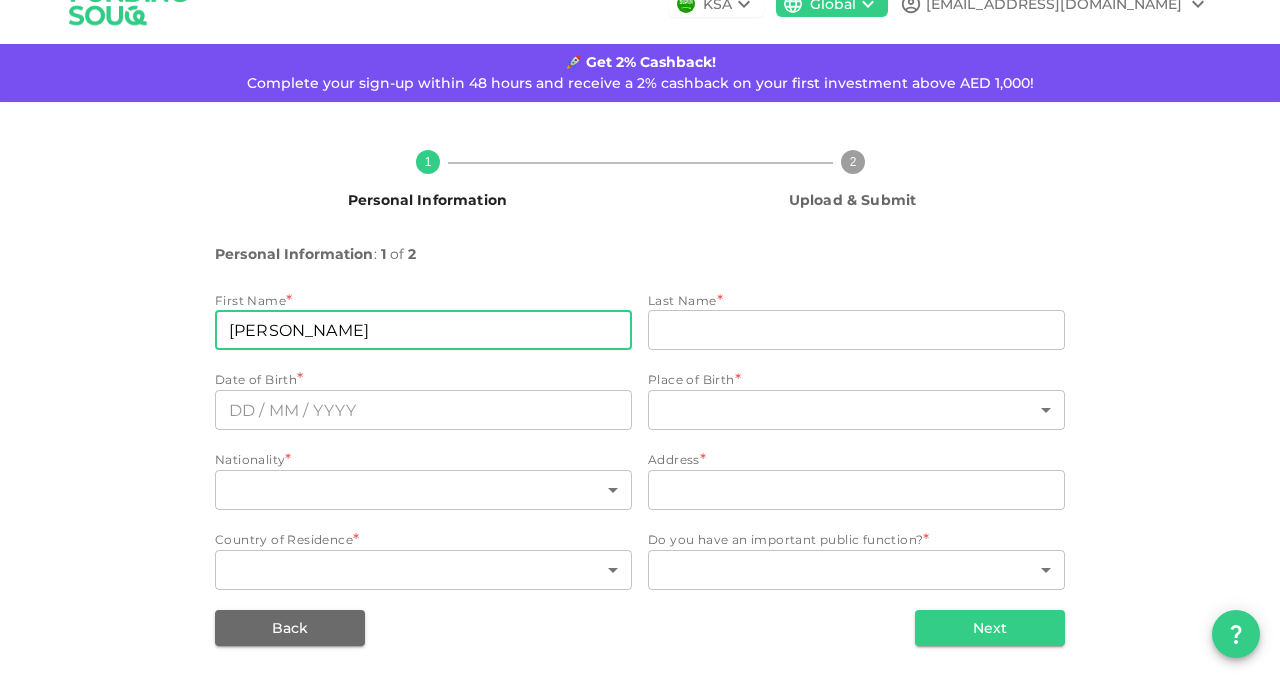 type on "Ikhsan" 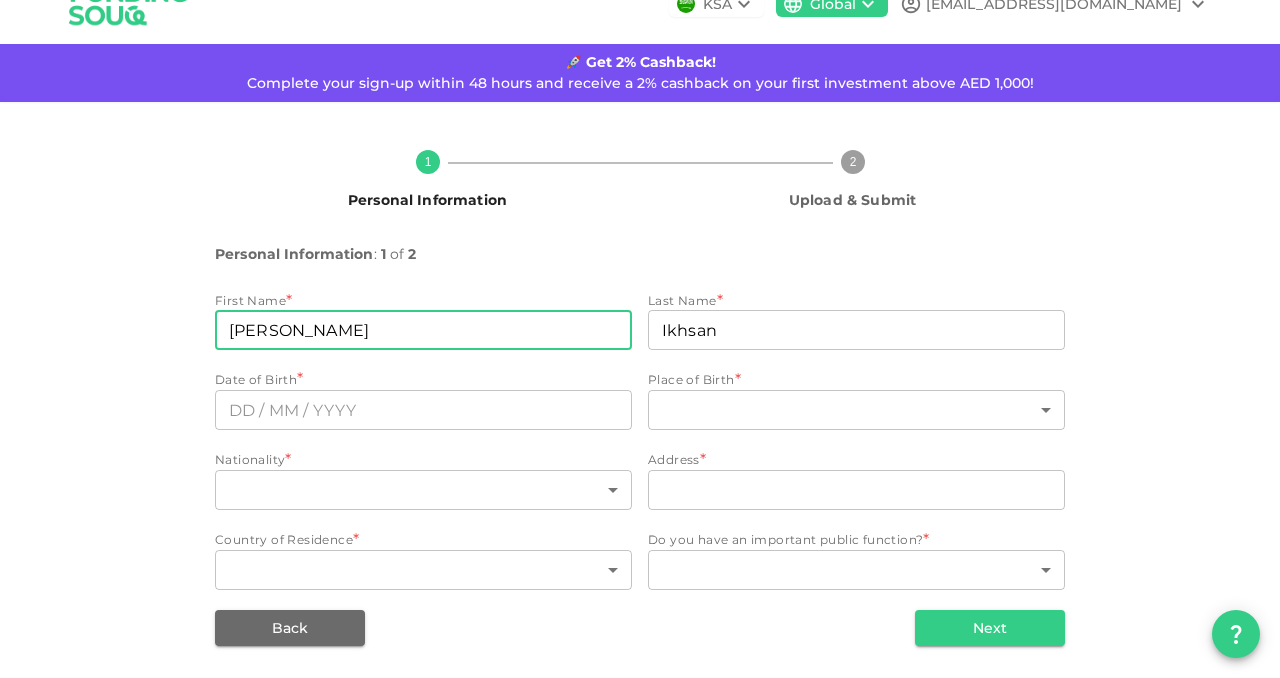 type on "[GEOGRAPHIC_DATA]" 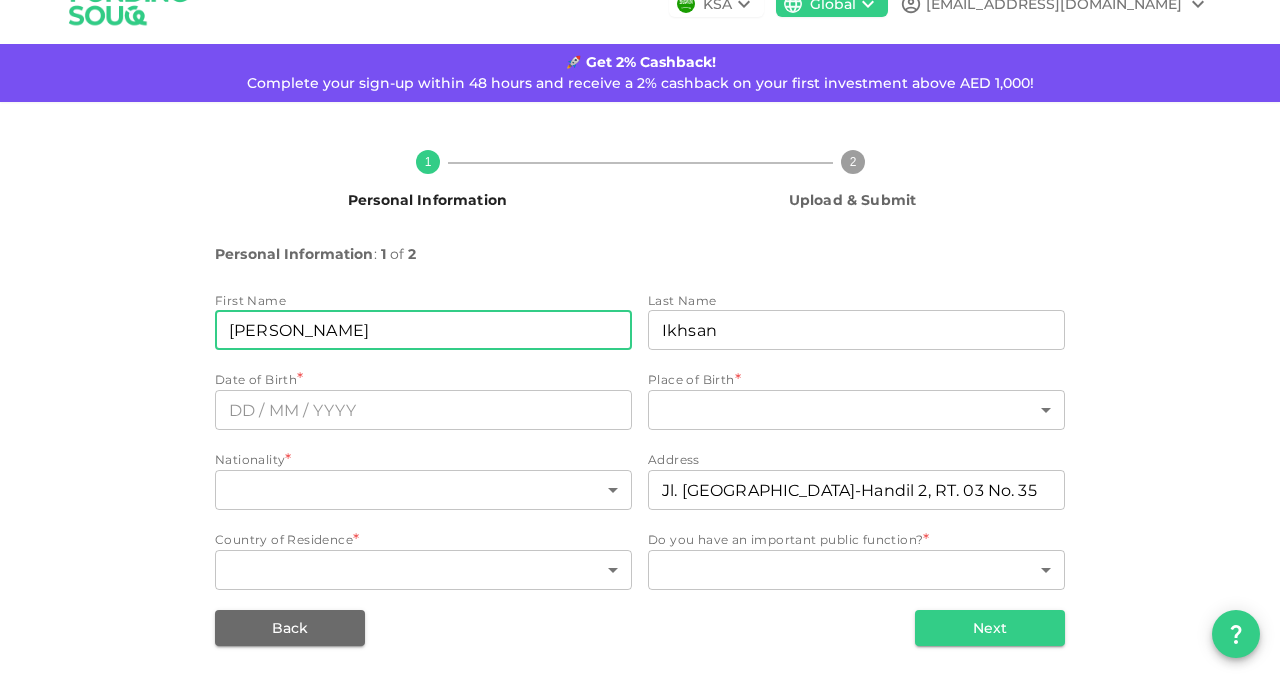 type on "⁦⁨DD⁩ / ⁨MM⁩ / ⁨YYYY⁩⁩" 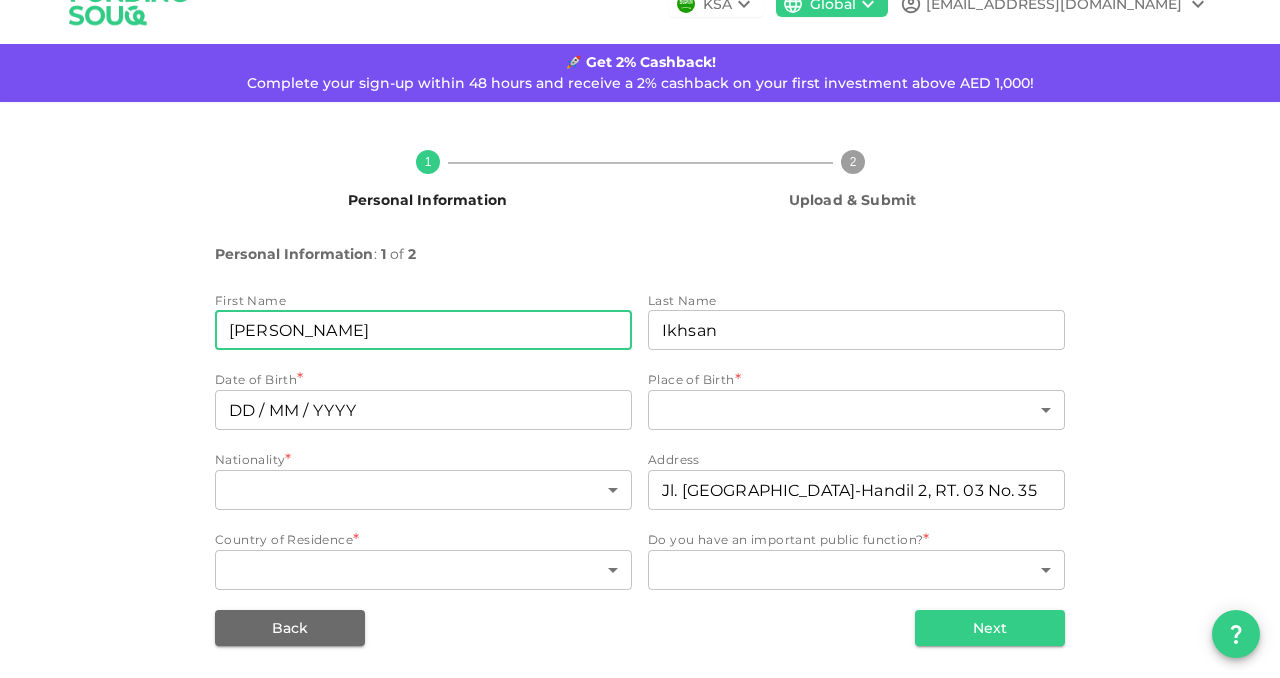 click on "⁦⁨DD⁩ / ⁨MM⁩ / ⁨YYYY⁩⁩" at bounding box center [423, 410] 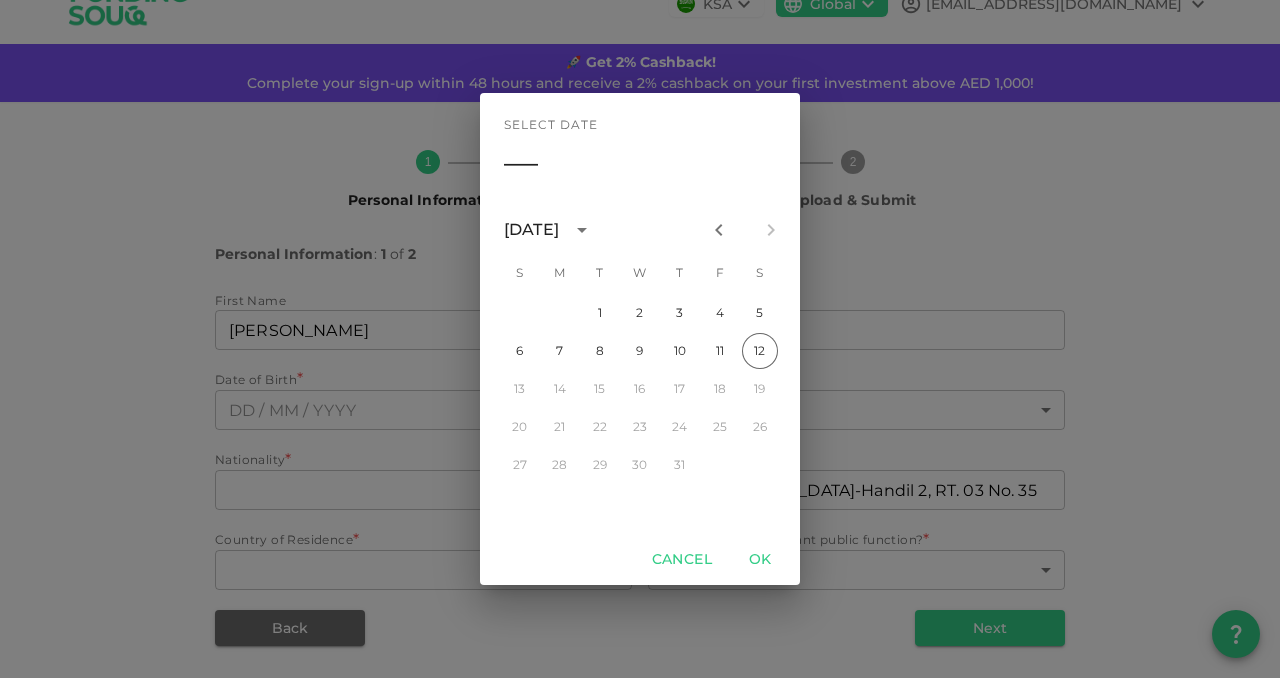 click on "[DATE]" at bounding box center [531, 230] 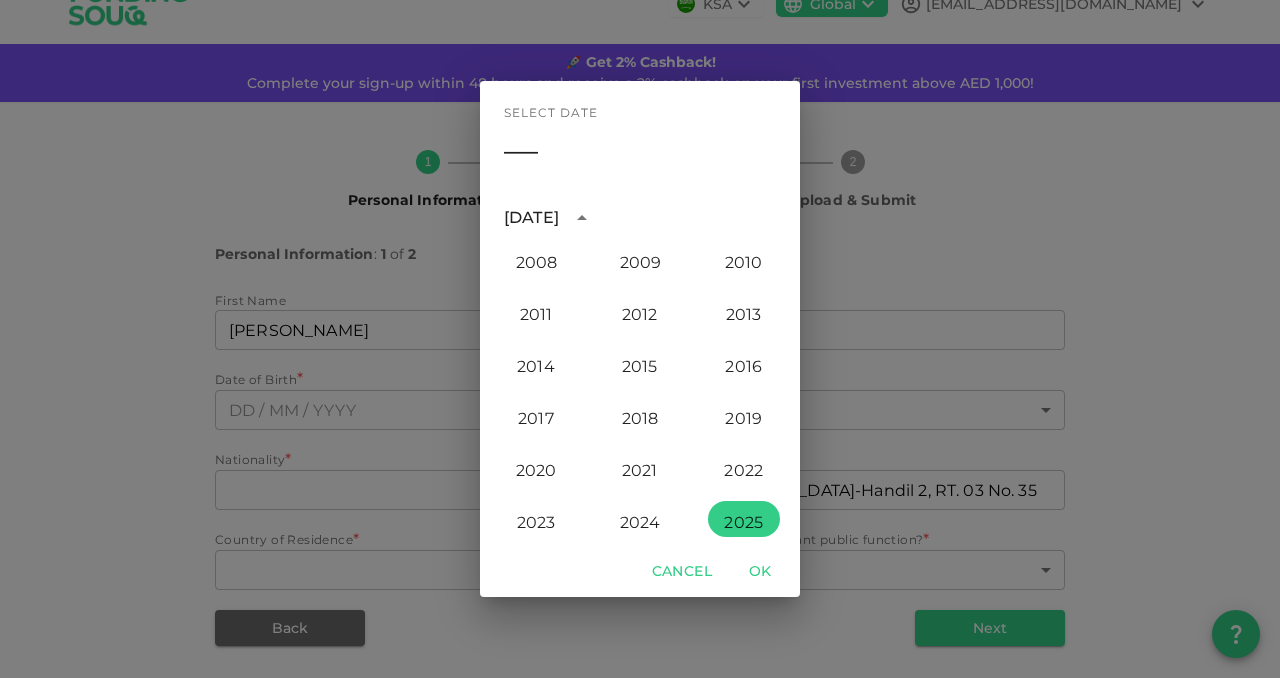 scroll, scrollTop: 1380, scrollLeft: 0, axis: vertical 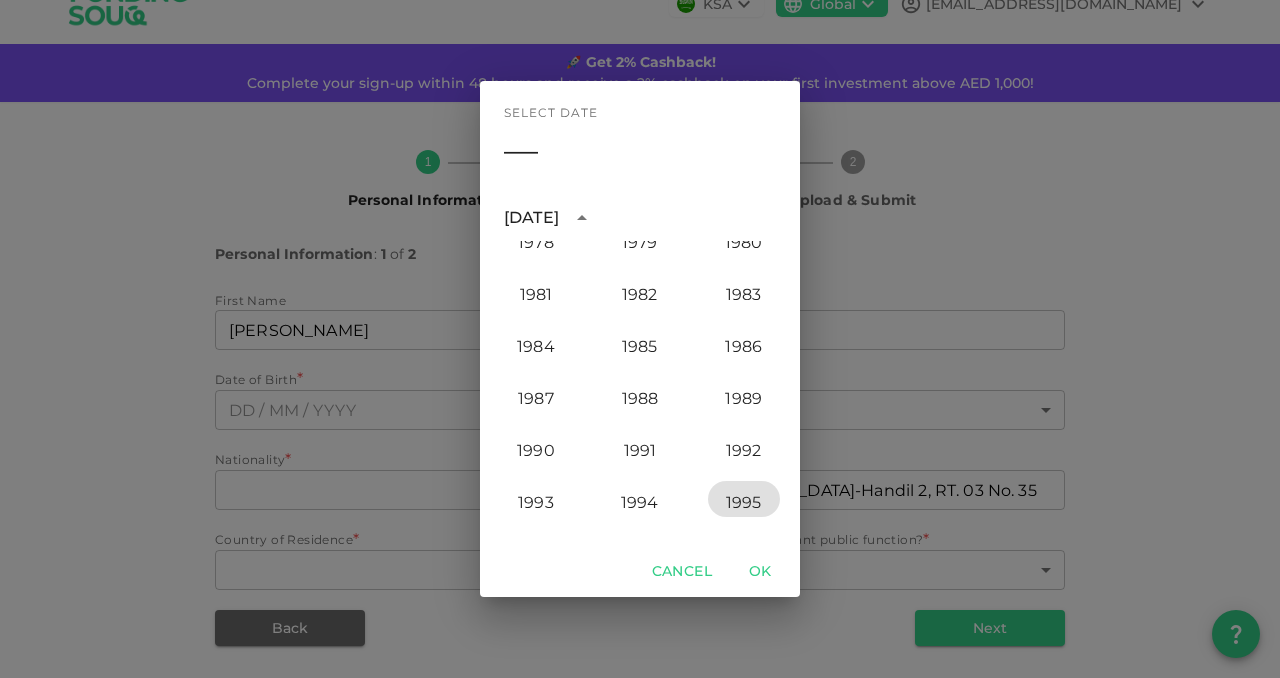 click on "1995" at bounding box center [744, 499] 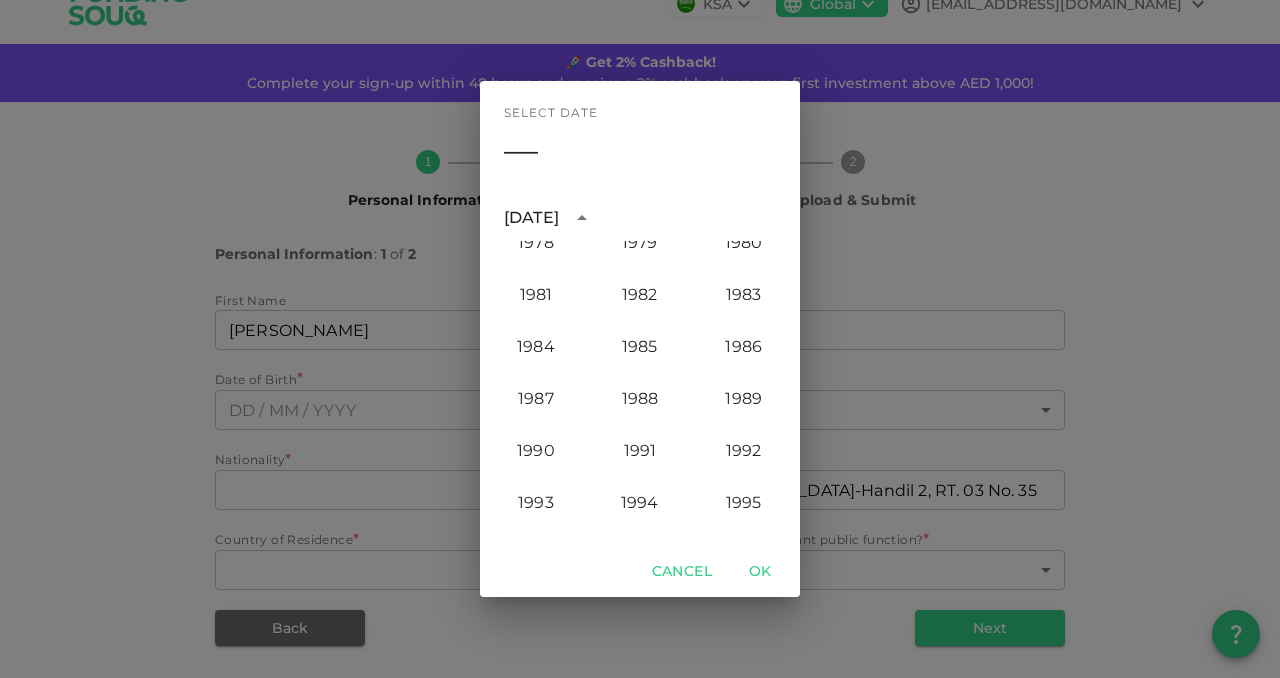 type on "⁦⁨[DATE]⁩⁩" 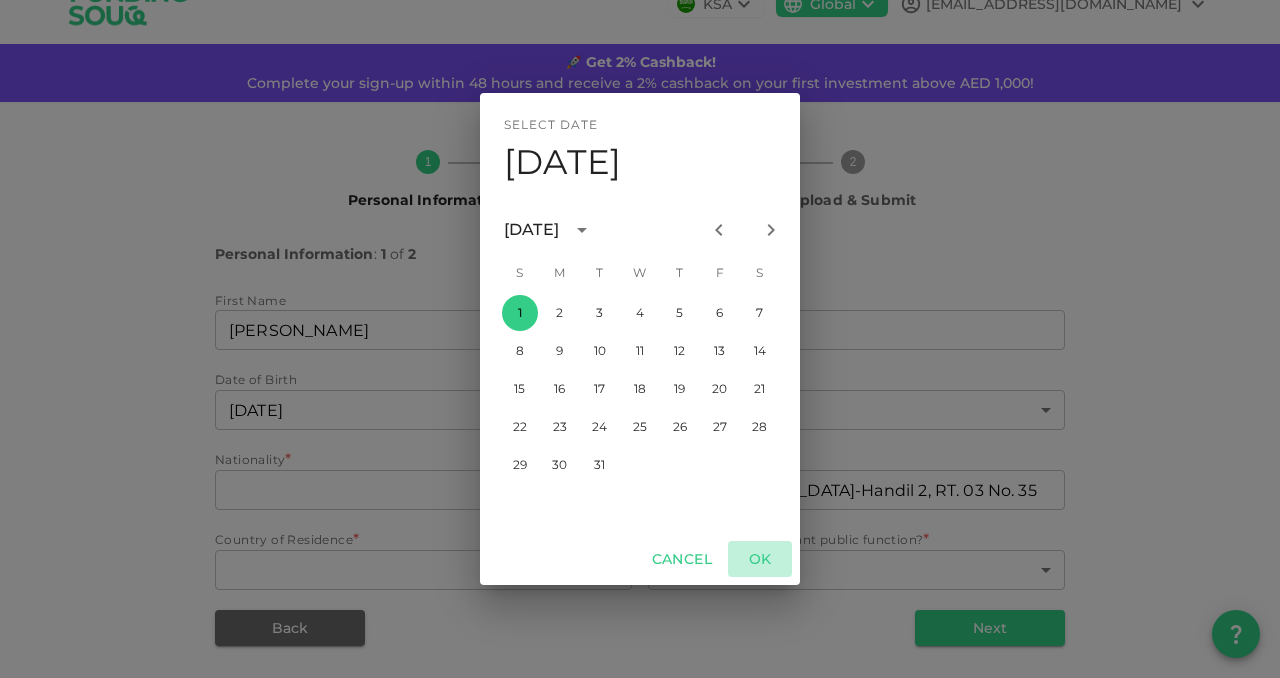 click on "OK" at bounding box center [760, 559] 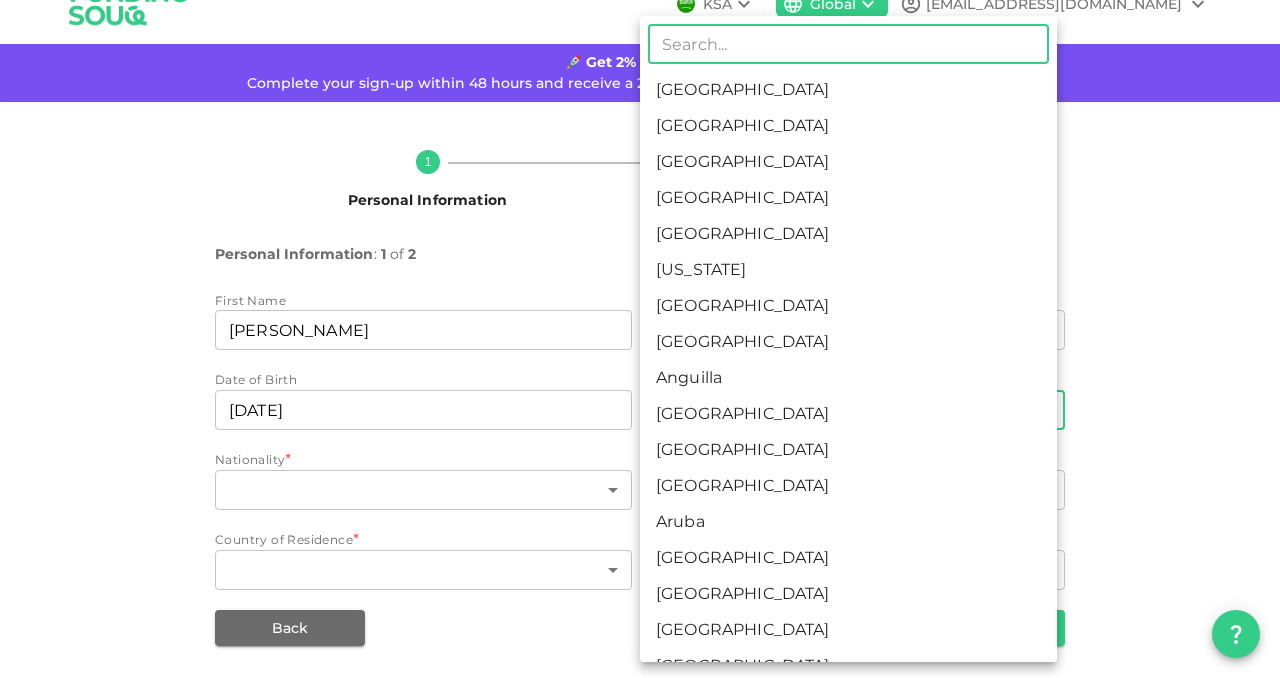 click on "KSA Global [EMAIL_ADDRESS][DOMAIN_NAME] 🚀 Get 2% Cashback! Complete your sign-up within 48 hours and receive a 2% cashback on your first investment above AED 1,000! 1 Personal Information 2 Upload & Submit   Personal Information   :   1   of   2   First Name firstName [PERSON_NAME]   Last Name lastName [PERSON_NAME] lastName   Date of Birth ⁦⁨[DEMOGRAPHIC_DATA]⁩⁩ ​   Place of Birth * ​ ​   Nationality * ​ [DEMOGRAPHIC_DATA] ​   Address address Jl. [GEOGRAPHIC_DATA]-Handil 2, RT. 03 No. 35 address   Country of Residence * ​ ​   Do you have an important public function? * ​ ​ Back Next Interested in investing in [GEOGRAPHIC_DATA]? Switch to our Saudi platform for local opportunities. Sign Up Here
​ [GEOGRAPHIC_DATA] [GEOGRAPHIC_DATA] [GEOGRAPHIC_DATA] [GEOGRAPHIC_DATA] [GEOGRAPHIC_DATA] [US_STATE] [GEOGRAPHIC_DATA] [GEOGRAPHIC_DATA] [GEOGRAPHIC_DATA] [GEOGRAPHIC_DATA] [GEOGRAPHIC_DATA] [GEOGRAPHIC_DATA] [GEOGRAPHIC_DATA] [GEOGRAPHIC_DATA] [GEOGRAPHIC_DATA] [GEOGRAPHIC_DATA] [GEOGRAPHIC_DATA] [GEOGRAPHIC_DATA] [GEOGRAPHIC_DATA] [GEOGRAPHIC_DATA] [GEOGRAPHIC_DATA] [GEOGRAPHIC_DATA] [GEOGRAPHIC_DATA] [GEOGRAPHIC_DATA] [GEOGRAPHIC_DATA] [GEOGRAPHIC_DATA] [GEOGRAPHIC_DATA] [GEOGRAPHIC_DATA] [GEOGRAPHIC_DATA] [GEOGRAPHIC_DATA] [GEOGRAPHIC_DATA] [GEOGRAPHIC_DATA]" at bounding box center [640, 339] 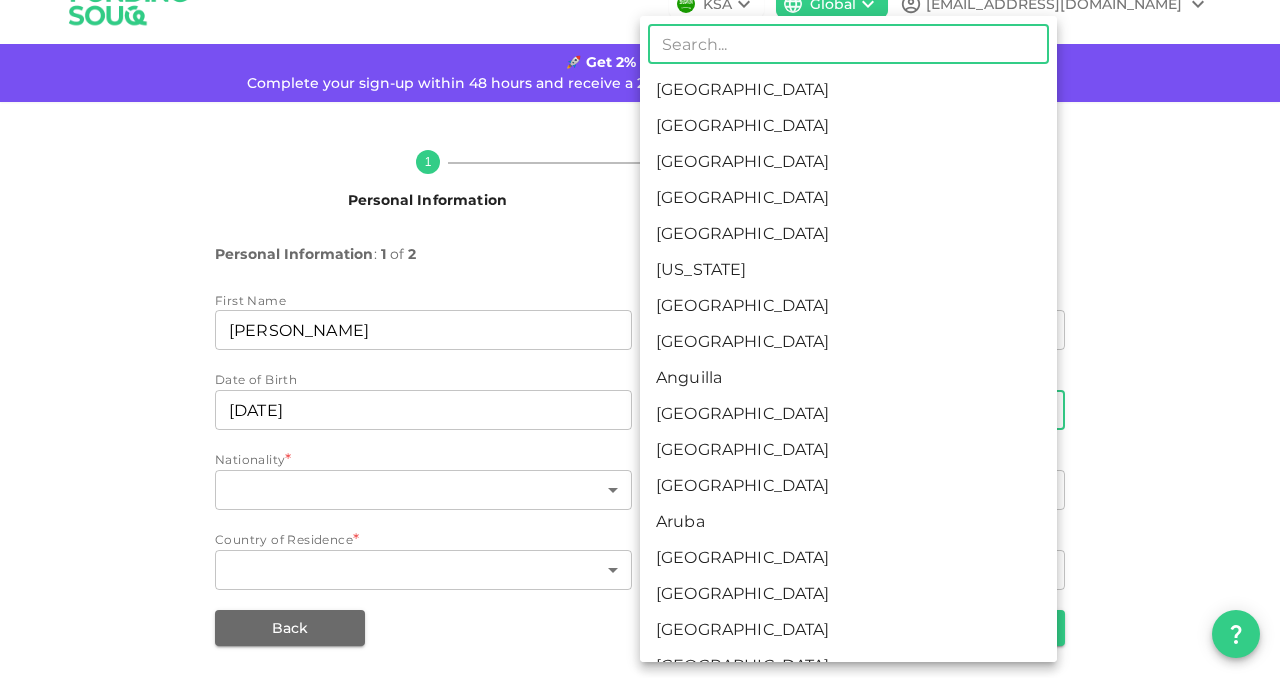 click at bounding box center [848, 44] 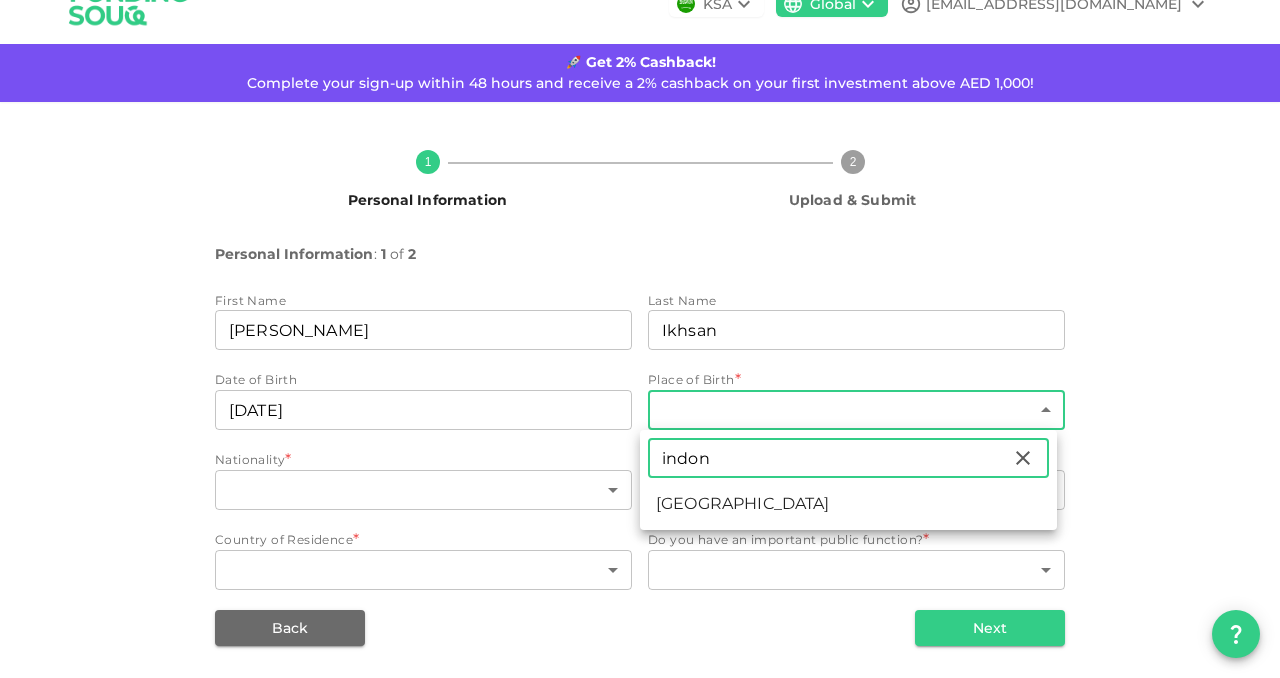 type on "indon" 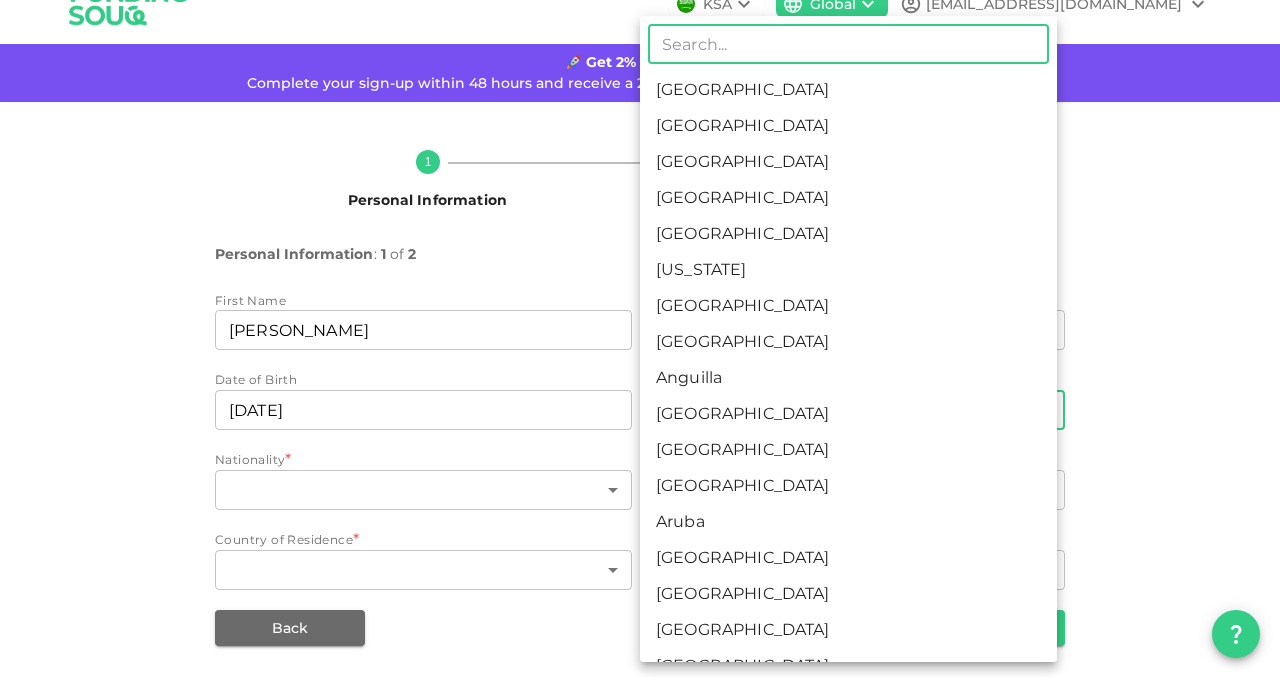 click on "KSA Global [EMAIL_ADDRESS][DOMAIN_NAME] 🚀 Get 2% Cashback! Complete your sign-up within 48 hours and receive a 2% cashback on your first investment above AED 1,000! 1 Personal Information 2 Upload & Submit   Personal Information   :   1   of   2   First Name firstName [PERSON_NAME]   Last Name lastName [PERSON_NAME] lastName   Date of Birth ⁦⁨[DEMOGRAPHIC_DATA]⁩⁩ ​   Place of Birth [DEMOGRAPHIC_DATA] 89 ​   Nationality * ​ [DEMOGRAPHIC_DATA] ​   Address address Jl. [GEOGRAPHIC_DATA]-Handil 2, RT. 03 No. 35 address   Country of Residence * ​ ​   Do you have an important public function? * ​ ​ Back Next Interested in investing in [GEOGRAPHIC_DATA]? Switch to our Saudi platform for local opportunities. Sign Up Here
​ [GEOGRAPHIC_DATA] [GEOGRAPHIC_DATA] [GEOGRAPHIC_DATA] [GEOGRAPHIC_DATA] [GEOGRAPHIC_DATA] [US_STATE] [GEOGRAPHIC_DATA] [GEOGRAPHIC_DATA] [GEOGRAPHIC_DATA] [GEOGRAPHIC_DATA] [GEOGRAPHIC_DATA] [GEOGRAPHIC_DATA] [GEOGRAPHIC_DATA] [GEOGRAPHIC_DATA] [GEOGRAPHIC_DATA] [GEOGRAPHIC_DATA] [GEOGRAPHIC_DATA] [GEOGRAPHIC_DATA] [GEOGRAPHIC_DATA] [GEOGRAPHIC_DATA] [GEOGRAPHIC_DATA] [GEOGRAPHIC_DATA] [GEOGRAPHIC_DATA] [GEOGRAPHIC_DATA] [GEOGRAPHIC_DATA] [GEOGRAPHIC_DATA] [GEOGRAPHIC_DATA] [GEOGRAPHIC_DATA] [GEOGRAPHIC_DATA] [GEOGRAPHIC_DATA] [GEOGRAPHIC_DATA] [GEOGRAPHIC_DATA]" at bounding box center [640, 339] 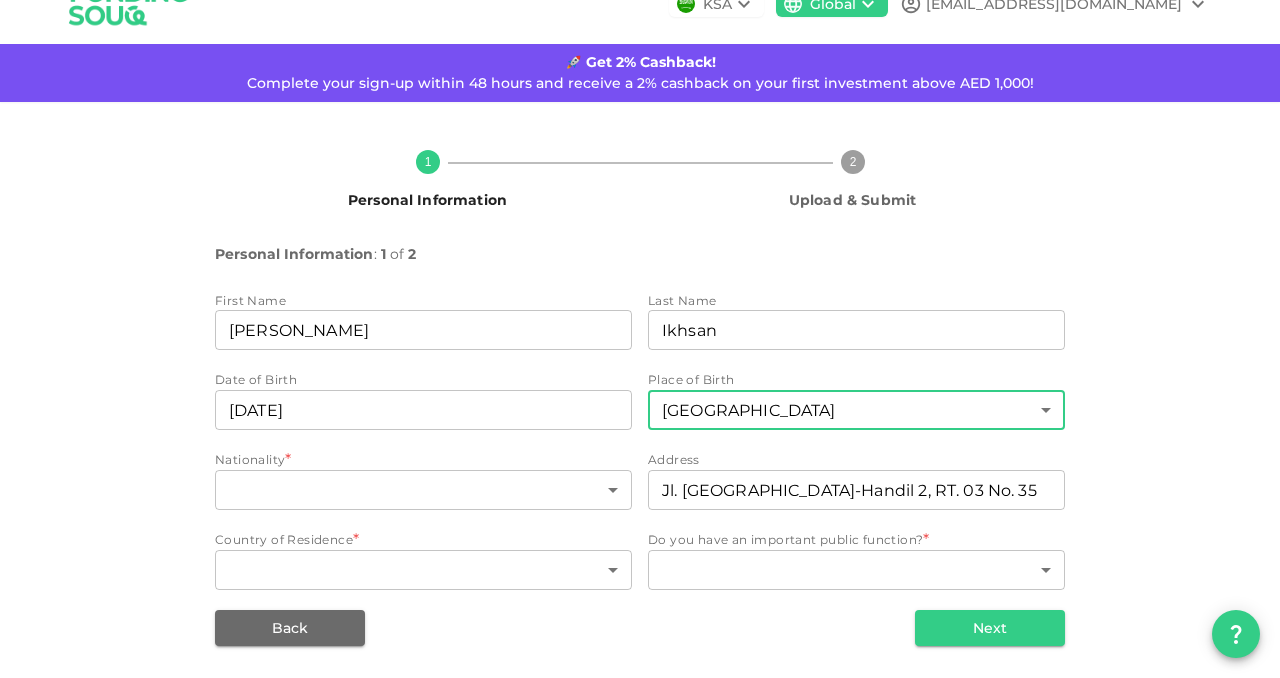 click on "KSA Global [EMAIL_ADDRESS][DOMAIN_NAME] 🚀 Get 2% Cashback! Complete your sign-up within 48 hours and receive a 2% cashback on your first investment above AED 1,000! 1 Personal Information 2 Upload & Submit   Personal Information   :   1   of   2   First Name firstName [PERSON_NAME]   Last Name lastName [PERSON_NAME] lastName   Date of Birth ⁦⁨[DEMOGRAPHIC_DATA]⁩⁩ ​   Place of Birth [DEMOGRAPHIC_DATA] 89 ​   Nationality * ​ [DEMOGRAPHIC_DATA] ​   Address address Jl. [GEOGRAPHIC_DATA]-Handil 2, RT. 03 No. 35 address   Country of Residence * ​ ​   Do you have an important public function? * ​ ​ Back Next Interested in investing in [GEOGRAPHIC_DATA]? Switch to our Saudi platform for local opportunities. Sign Up Here" at bounding box center [640, 339] 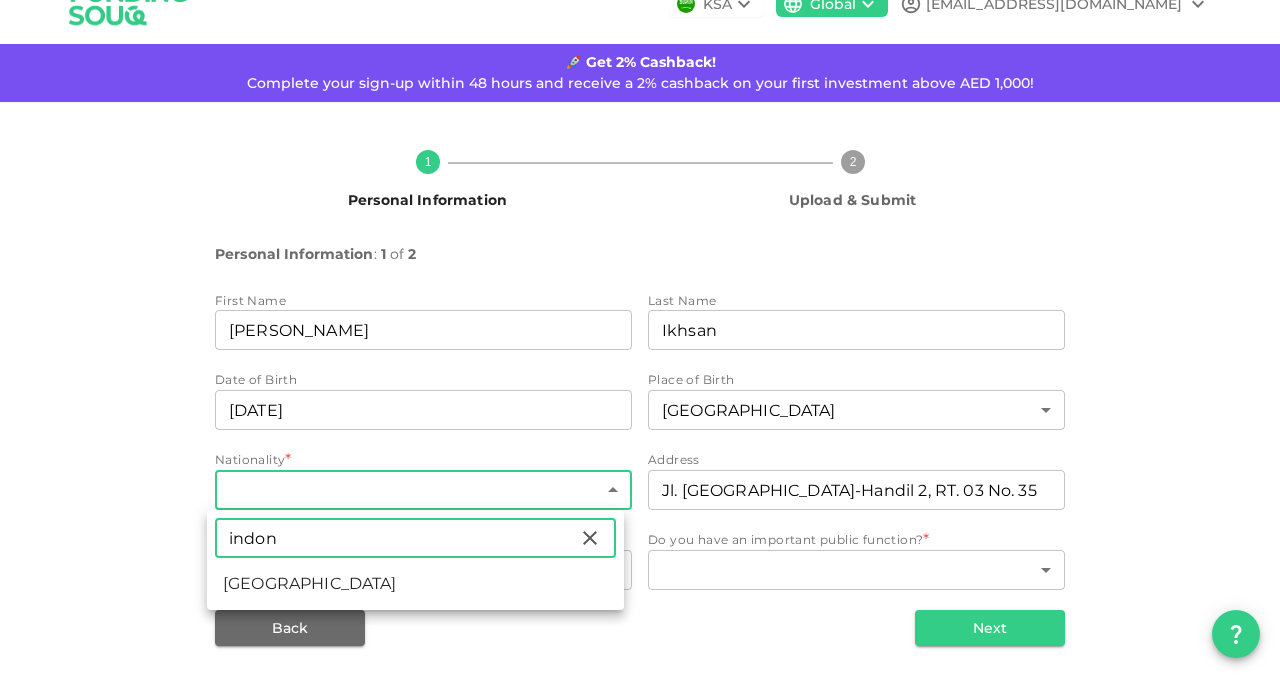 type on "indon" 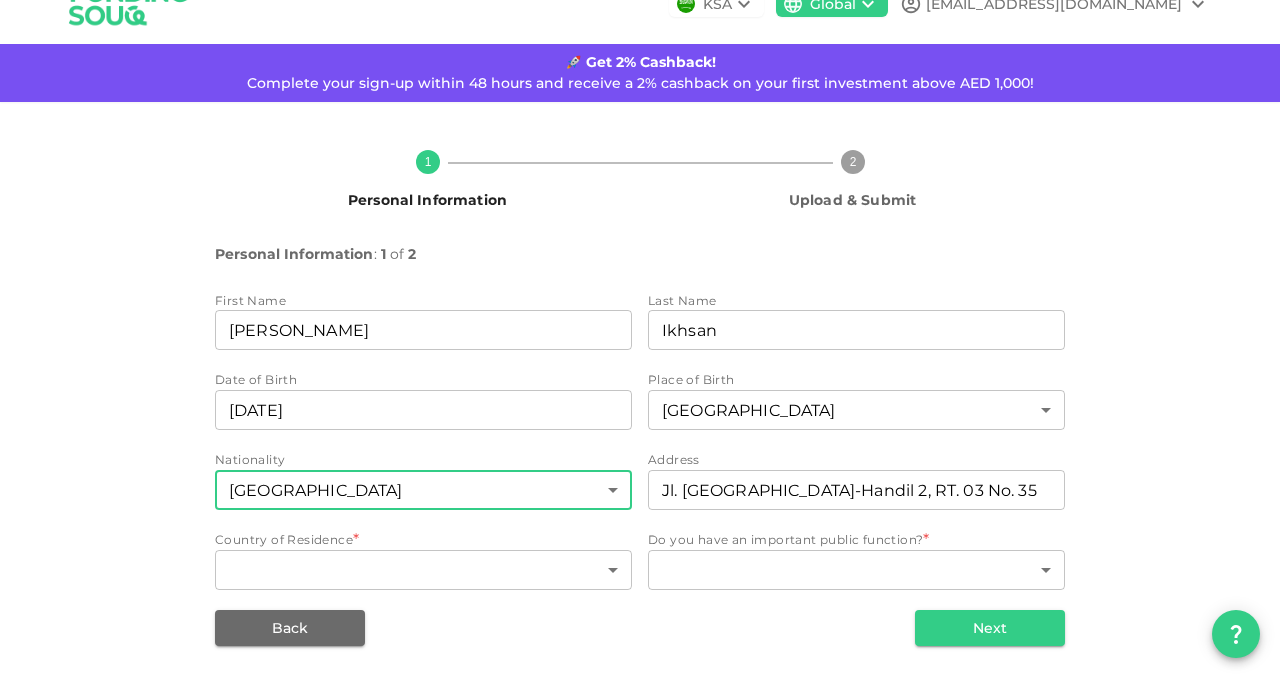click on "KSA Global [EMAIL_ADDRESS][DOMAIN_NAME] 🚀 Get 2% Cashback! Complete your sign-up within 48 hours and receive a 2% cashback on your first investment above AED 1,000! 1 Personal Information 2 Upload & Submit   Personal Information   :   1   of   2   First Name firstName [PERSON_NAME]   Last Name lastName [PERSON_NAME] lastName   Date of Birth ⁦⁨[DEMOGRAPHIC_DATA]⁩⁩ ​   Place of Birth [DEMOGRAPHIC_DATA] 89 ​   Nationality [DEMOGRAPHIC_DATA] 89 ​   Address address Jl. [GEOGRAPHIC_DATA]-Handil 2, RT. 03 No. 35 address   Country of Residence * ​ ​   Do you have an important public function? * ​ ​ Back Next Interested in investing in [GEOGRAPHIC_DATA]? Switch to our Saudi platform for local opportunities. Sign Up Here" at bounding box center [640, 339] 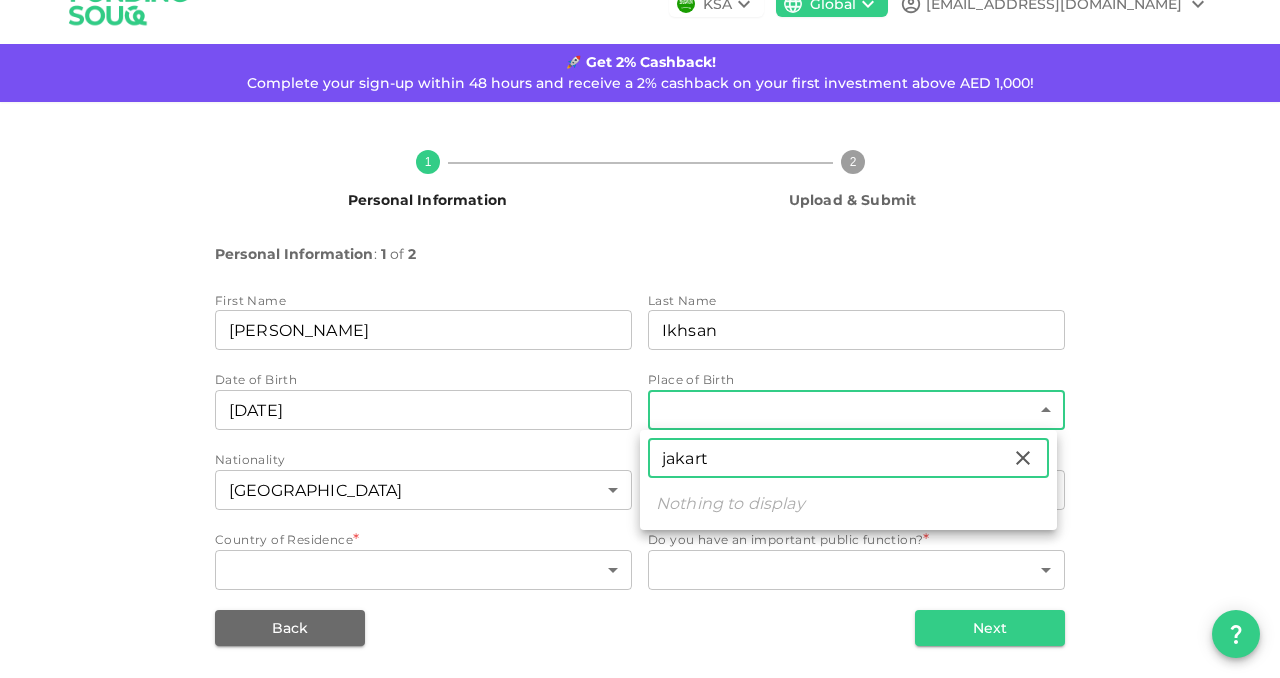 type on "[GEOGRAPHIC_DATA]" 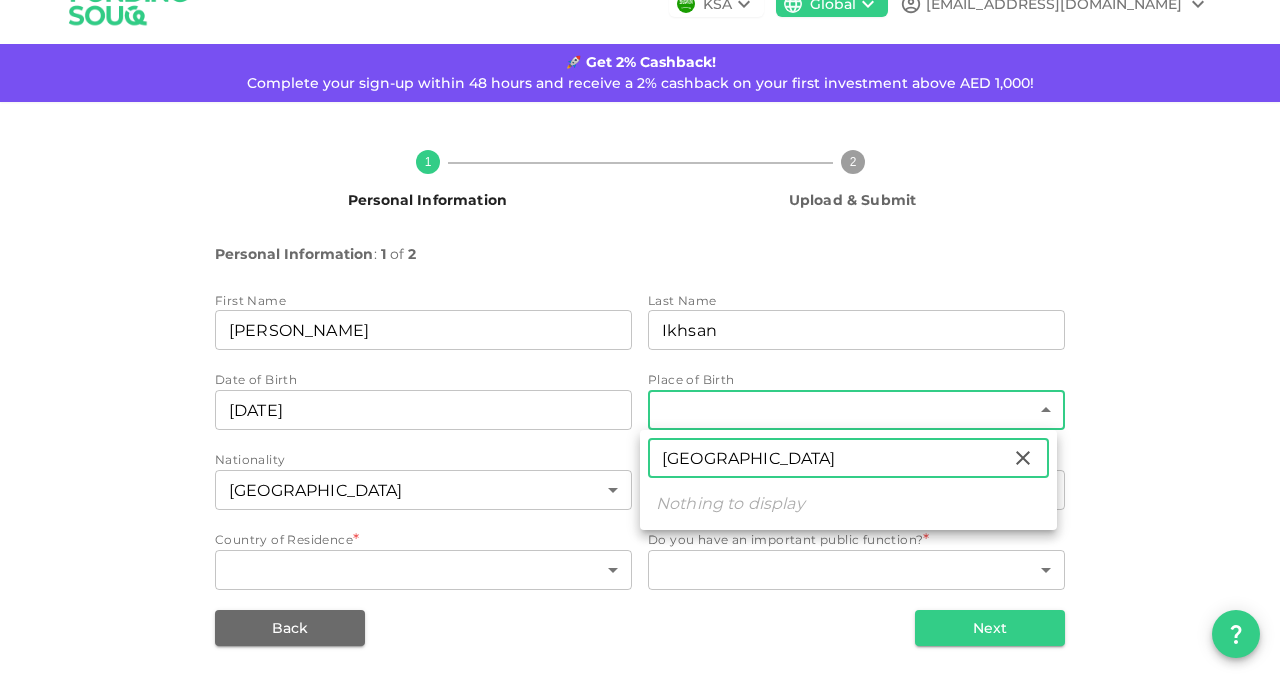 type 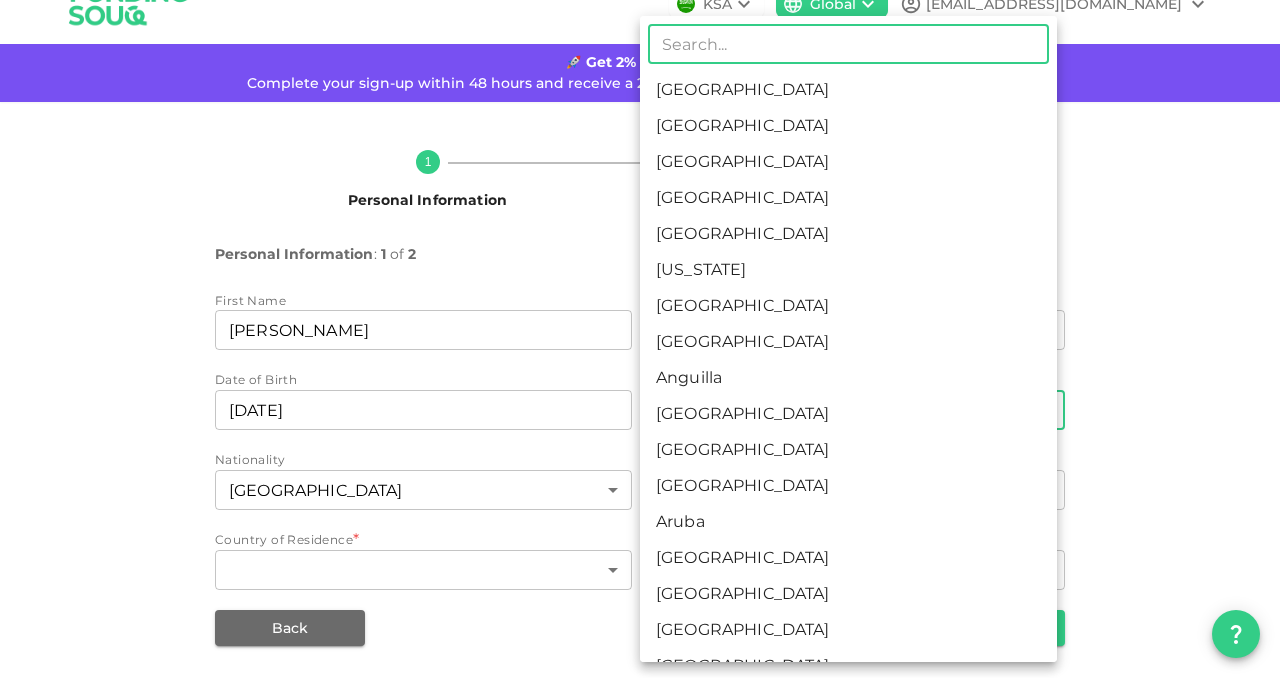 scroll, scrollTop: 8, scrollLeft: 0, axis: vertical 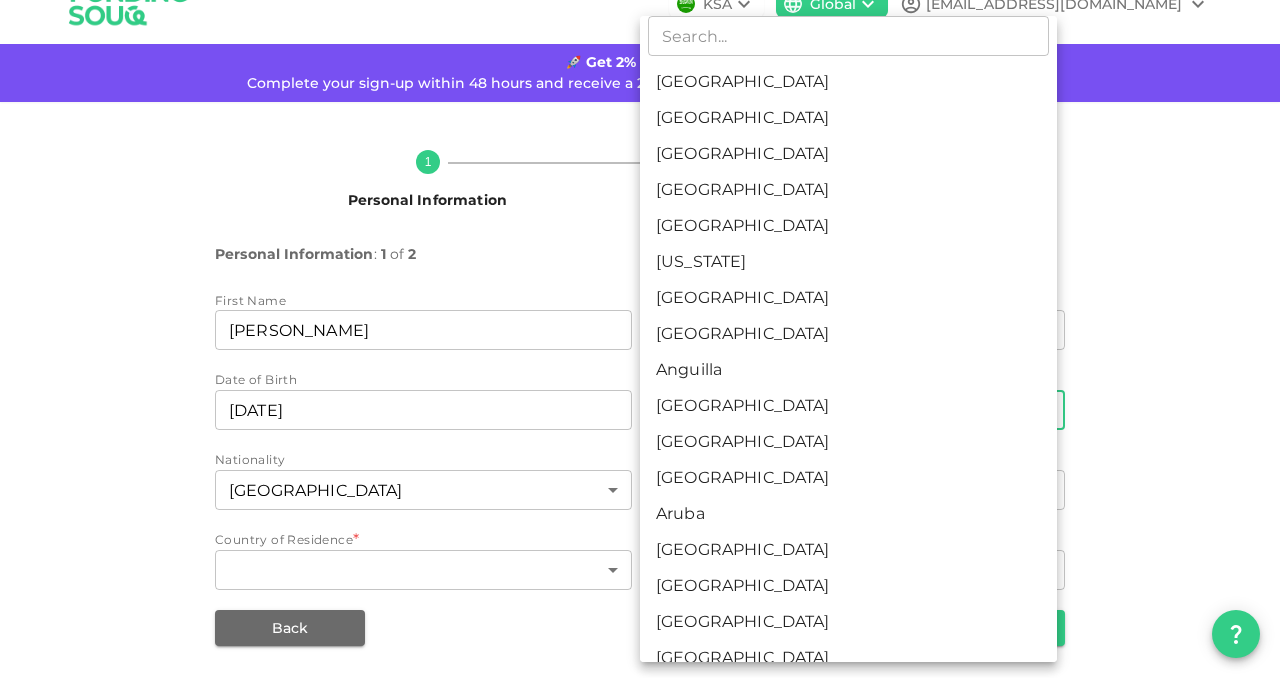 click at bounding box center [640, 339] 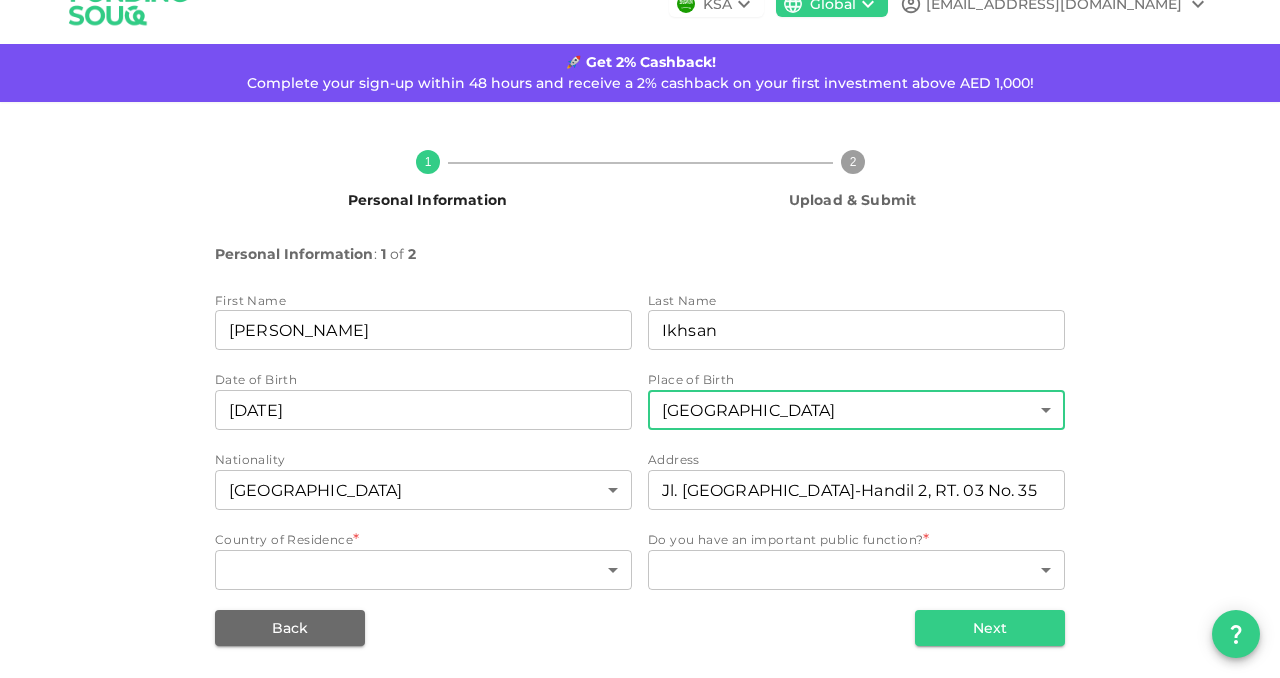 click on "​ [GEOGRAPHIC_DATA] [GEOGRAPHIC_DATA] [GEOGRAPHIC_DATA] [GEOGRAPHIC_DATA] [GEOGRAPHIC_DATA] [US_STATE] [GEOGRAPHIC_DATA] [GEOGRAPHIC_DATA] [GEOGRAPHIC_DATA] [GEOGRAPHIC_DATA] [GEOGRAPHIC_DATA] [GEOGRAPHIC_DATA] [GEOGRAPHIC_DATA] [GEOGRAPHIC_DATA] [GEOGRAPHIC_DATA] [GEOGRAPHIC_DATA] [GEOGRAPHIC_DATA] [GEOGRAPHIC_DATA] [GEOGRAPHIC_DATA] [GEOGRAPHIC_DATA] [GEOGRAPHIC_DATA] [GEOGRAPHIC_DATA] [GEOGRAPHIC_DATA] [GEOGRAPHIC_DATA] [GEOGRAPHIC_DATA] [GEOGRAPHIC_DATA] [GEOGRAPHIC_DATA] [GEOGRAPHIC_DATA] [GEOGRAPHIC_DATA] [GEOGRAPHIC_DATA] [GEOGRAPHIC_DATA] [GEOGRAPHIC_DATA] [GEOGRAPHIC_DATA] [GEOGRAPHIC_DATA] [GEOGRAPHIC_DATA] [GEOGRAPHIC_DATA] [GEOGRAPHIC_DATA] [GEOGRAPHIC_DATA] [GEOGRAPHIC_DATA] [GEOGRAPHIC_DATA] [GEOGRAPHIC_DATA] [GEOGRAPHIC_DATA] [GEOGRAPHIC_DATA] [GEOGRAPHIC_DATA] [GEOGRAPHIC_DATA] [GEOGRAPHIC_DATA] [GEOGRAPHIC_DATA] [GEOGRAPHIC_DATA] [GEOGRAPHIC_DATA] [GEOGRAPHIC_DATA] [GEOGRAPHIC_DATA] [GEOGRAPHIC_DATA] [GEOGRAPHIC_DATA] [GEOGRAPHIC_DATA] [GEOGRAPHIC_DATA] [GEOGRAPHIC_DATA] [GEOGRAPHIC_DATA] [GEOGRAPHIC_DATA] [GEOGRAPHIC_DATA] [GEOGRAPHIC_DATA] [GEOGRAPHIC_DATA] [GEOGRAPHIC_DATA] [GEOGRAPHIC_DATA] [GEOGRAPHIC_DATA] [GEOGRAPHIC_DATA] [GEOGRAPHIC_DATA] [GEOGRAPHIC_DATA] [GEOGRAPHIC_DATA] [GEOGRAPHIC_DATA] [GEOGRAPHIC_DATA] [US_STATE] [GEOGRAPHIC_DATA] [GEOGRAPHIC_DATA] [GEOGRAPHIC_DATA] [GEOGRAPHIC_DATA] [GEOGRAPHIC_DATA] [GEOGRAPHIC_DATA] [GEOGRAPHIC_DATA] [US_STATE] [GEOGRAPHIC_DATA] [GEOGRAPHIC_DATA] [GEOGRAPHIC_DATA] [GEOGRAPHIC_DATA] [GEOGRAPHIC_DATA] [GEOGRAPHIC_DATA] [GEOGRAPHIC_DATA] [GEOGRAPHIC_DATA] [GEOGRAPHIC_DATA] [GEOGRAPHIC_DATA] [GEOGRAPHIC_DATA] [GEOGRAPHIC_DATA] [GEOGRAPHIC_DATA] [GEOGRAPHIC_DATA] [GEOGRAPHIC_DATA] [GEOGRAPHIC_DATA] [GEOGRAPHIC_DATA] [GEOGRAPHIC_DATA] [GEOGRAPHIC_DATA] [GEOGRAPHIC_DATA] [GEOGRAPHIC_DATA] [GEOGRAPHIC_DATA] [GEOGRAPHIC_DATA] [GEOGRAPHIC_DATA] [GEOGRAPHIC_DATA] [GEOGRAPHIC_DATA] [GEOGRAPHIC_DATA] [GEOGRAPHIC_DATA] [GEOGRAPHIC_DATA] [GEOGRAPHIC_DATA] [GEOGRAPHIC_DATA]" at bounding box center [640, 339] 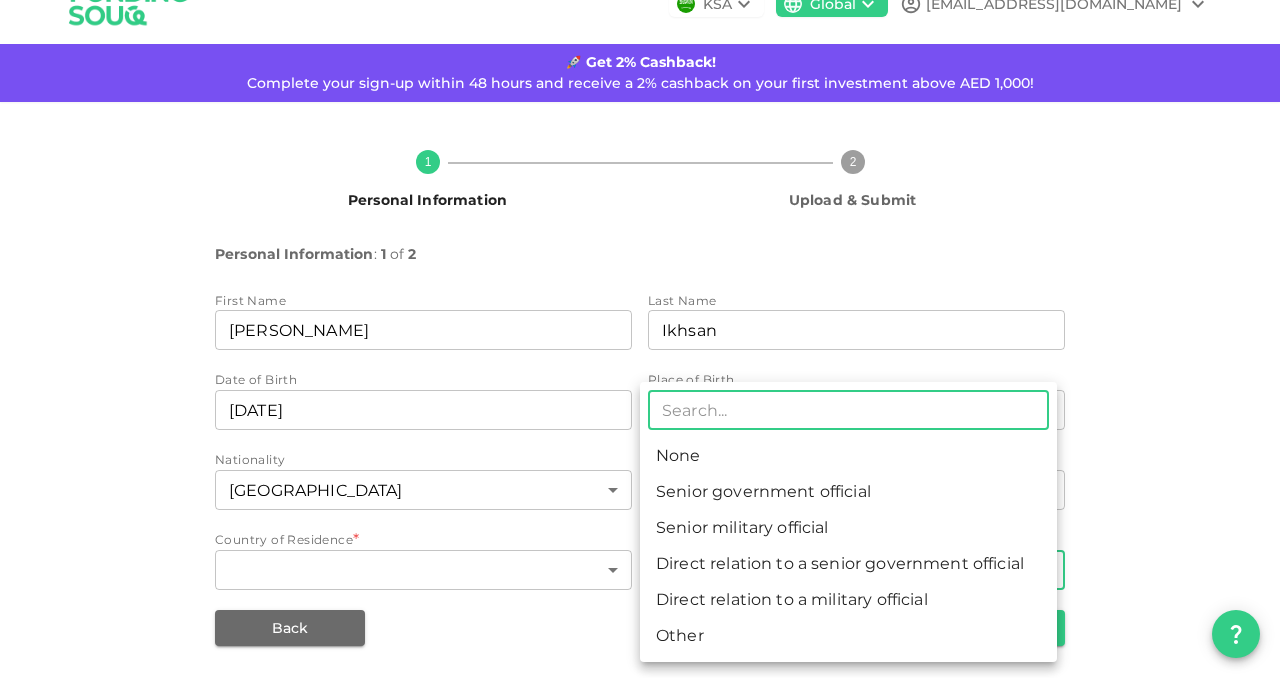click on "KSA Global [EMAIL_ADDRESS][DOMAIN_NAME] 🚀 Get 2% Cashback! Complete your sign-up within 48 hours and receive a 2% cashback on your first investment above AED 1,000! 1 Personal Information 2 Upload & Submit   Personal Information   :   1   of   2   First Name firstName [PERSON_NAME]   Last Name lastName [PERSON_NAME] lastName   Date of Birth ⁦⁨[DEMOGRAPHIC_DATA]⁩⁩ ​   Place of Birth [DEMOGRAPHIC_DATA] 89 ​   Nationality [DEMOGRAPHIC_DATA] 89 ​   Address address Jl. [GEOGRAPHIC_DATA]-Handil 2, RT. 03 No. 35 address   Country of Residence * ​ ​   Do you have an important public function? * ​ ​ Back Next Interested in investing in [GEOGRAPHIC_DATA]? Switch to our Saudi platform for local opportunities. Sign Up Here
​ None Senior government official Senior military official Direct relation to a senior government official Direct relation to a military official Other" at bounding box center (640, 339) 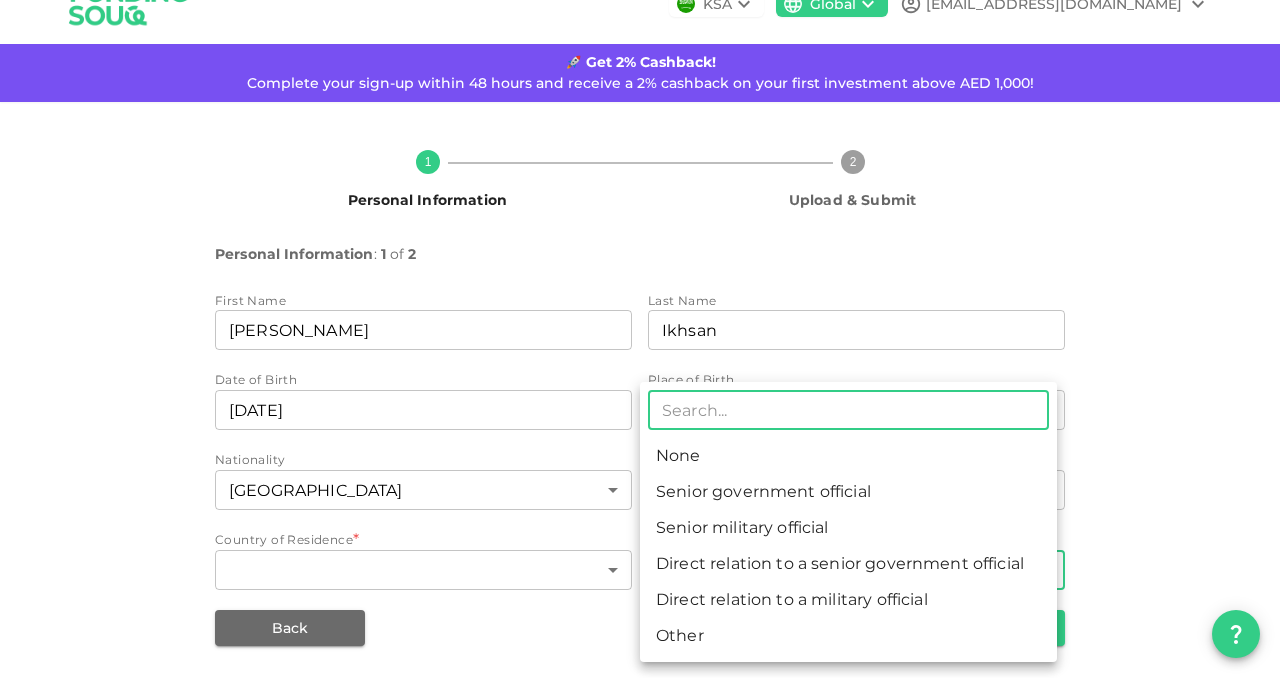 click on "None" at bounding box center (848, 456) 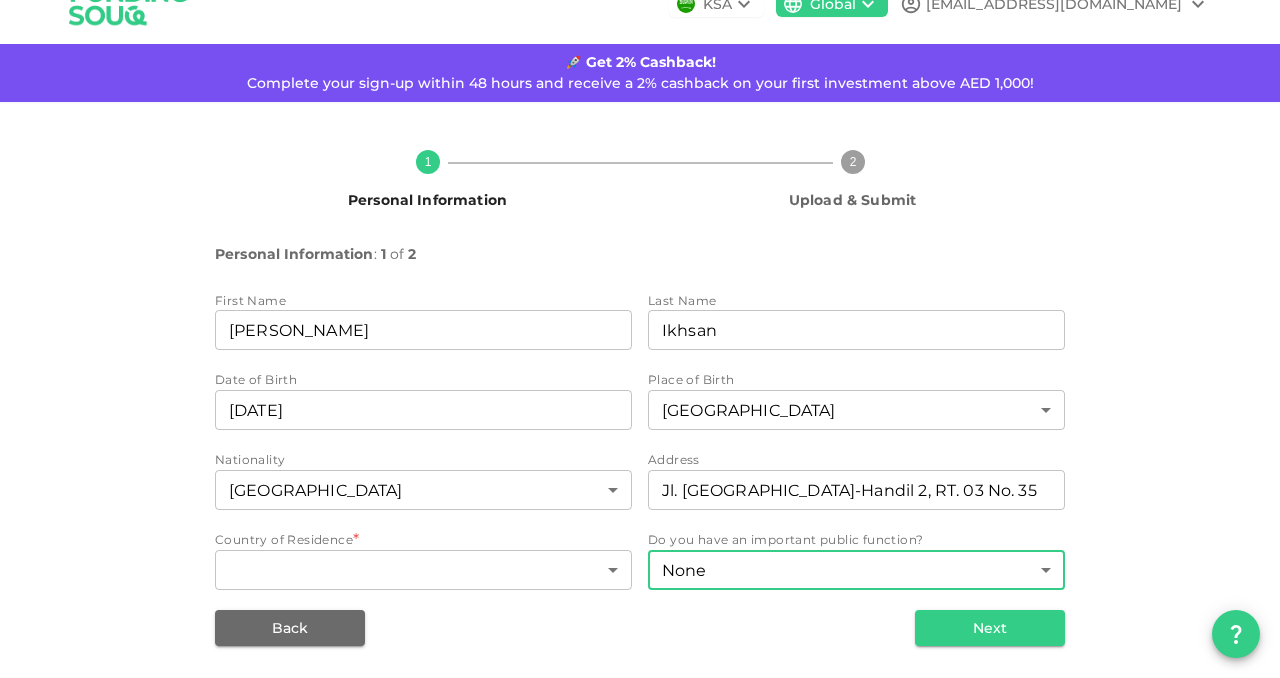 click on "KSA Global [EMAIL_ADDRESS][DOMAIN_NAME] 🚀 Get 2% Cashback! Complete your sign-up within 48 hours and receive a 2% cashback on your first investment above AED 1,000! 1 Personal Information 2 Upload & Submit   Personal Information   :   1   of   2   First Name firstName [PERSON_NAME]   Last Name lastName [PERSON_NAME] lastName   Date of Birth ⁦⁨[DEMOGRAPHIC_DATA]⁩⁩ ​   Place of Birth [DEMOGRAPHIC_DATA] 89 ​   Nationality [DEMOGRAPHIC_DATA] 89 ​   Address address Jl. [GEOGRAPHIC_DATA]-Handil 2, RT. 03 No. 35 address   Country of Residence * ​ ​   Do you have an important public function? None 1 ​ Back Next Interested in investing in [GEOGRAPHIC_DATA]? Switch to our Saudi platform for local opportunities. Sign Up Here" at bounding box center [640, 339] 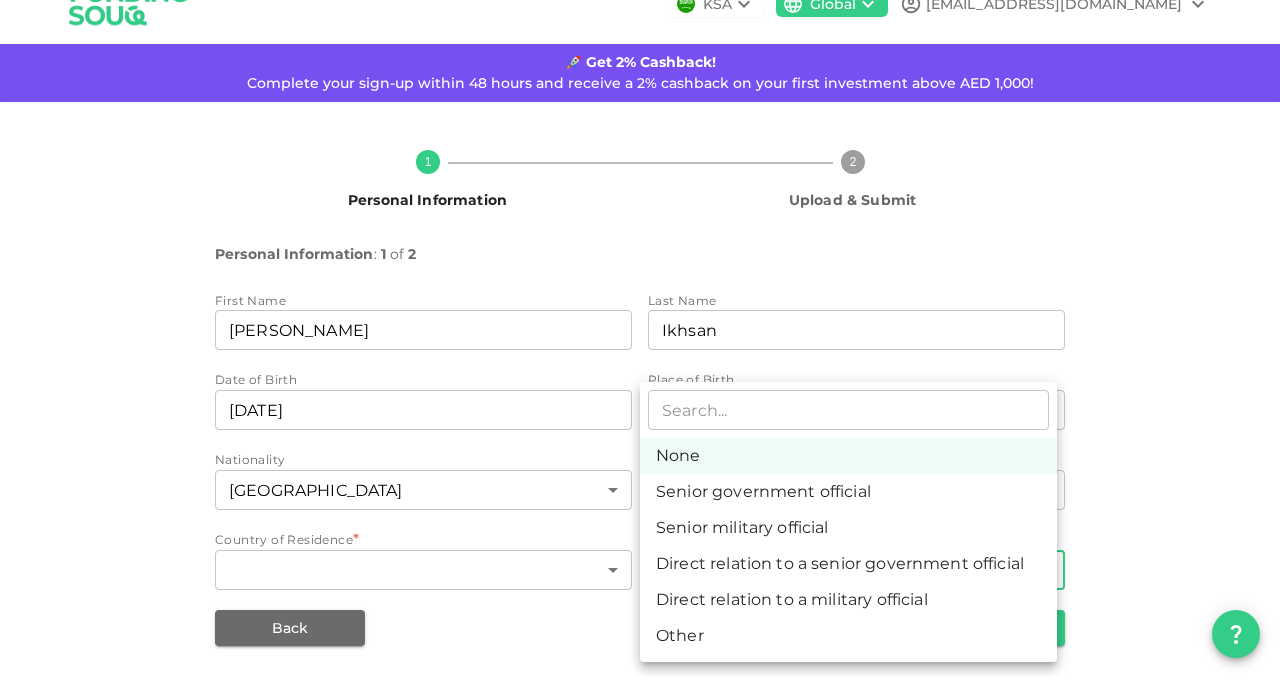 click at bounding box center (640, 339) 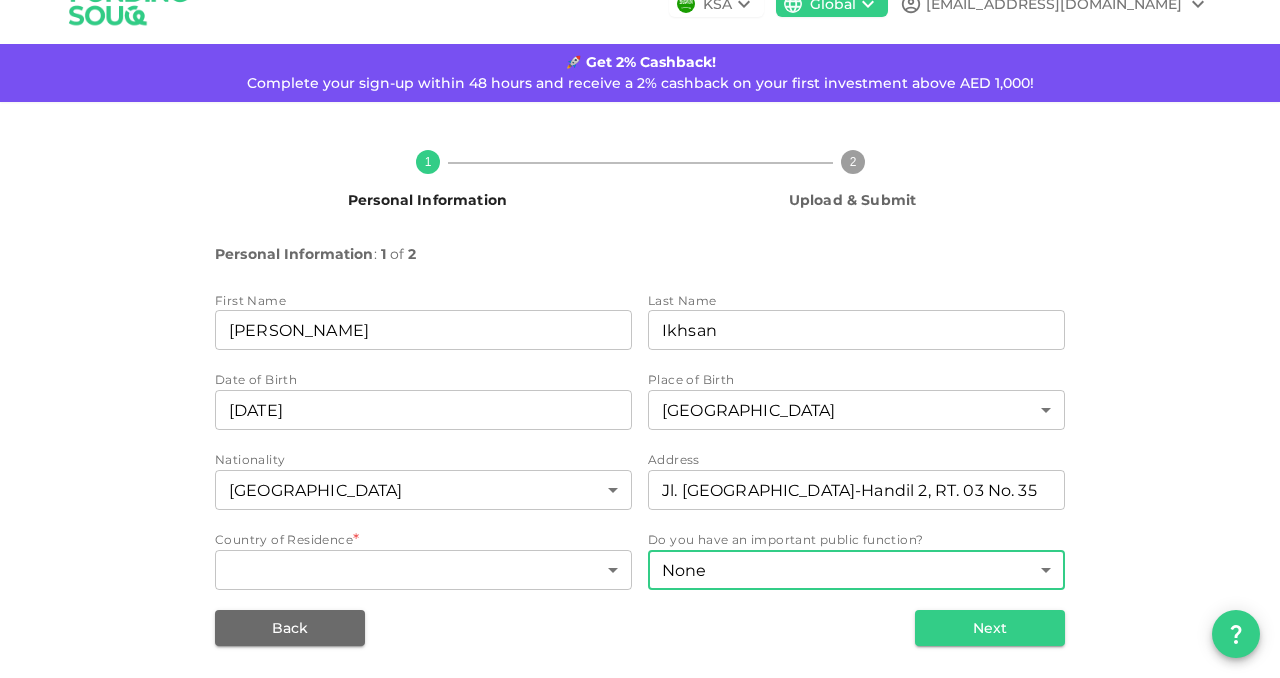 click on "KSA Global [EMAIL_ADDRESS][DOMAIN_NAME] 🚀 Get 2% Cashback! Complete your sign-up within 48 hours and receive a 2% cashback on your first investment above AED 1,000! 1 Personal Information 2 Upload & Submit   Personal Information   :   1   of   2   First Name firstName [PERSON_NAME]   Last Name lastName [PERSON_NAME] lastName   Date of Birth ⁦⁨[DEMOGRAPHIC_DATA]⁩⁩ ​   Place of Birth [DEMOGRAPHIC_DATA] 89 ​   Nationality [DEMOGRAPHIC_DATA] 89 ​   Address address Jl. [GEOGRAPHIC_DATA]-Handil 2, RT. 03 No. 35 address   Country of Residence * ​ ​   Do you have an important public function? None 1 ​ Back Next Interested in investing in [GEOGRAPHIC_DATA]? Switch to our Saudi platform for local opportunities. Sign Up Here" at bounding box center (640, 339) 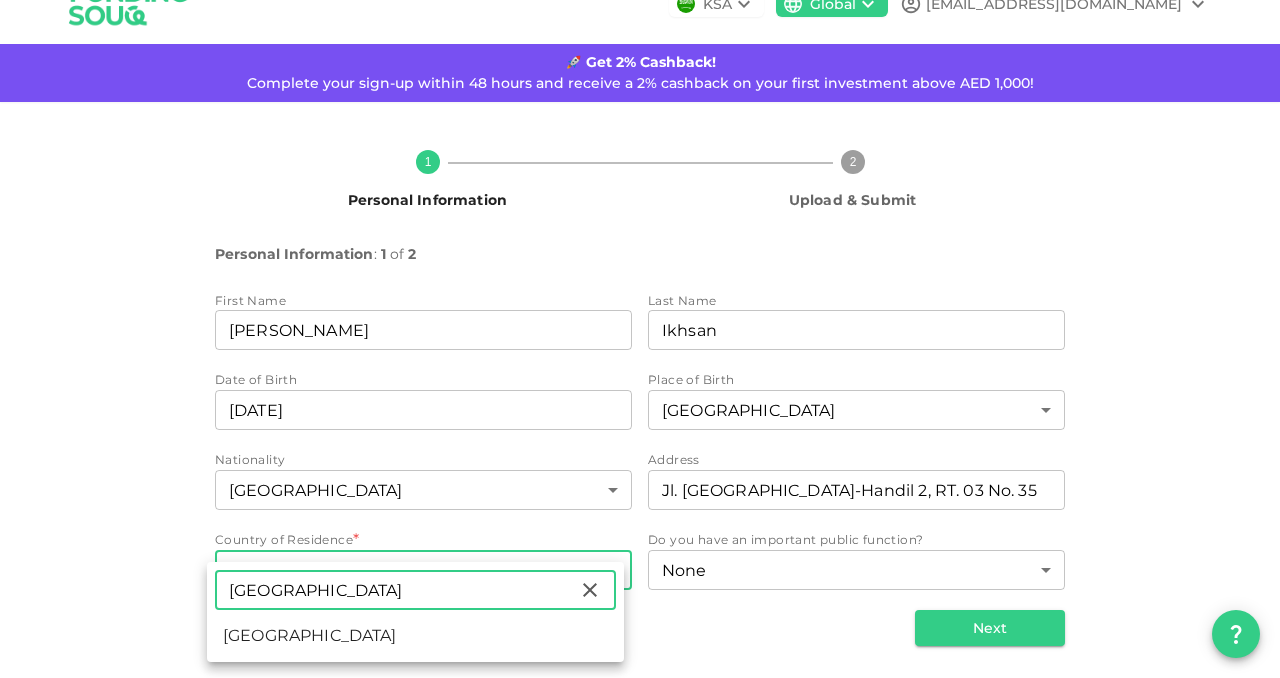 type on "[GEOGRAPHIC_DATA]" 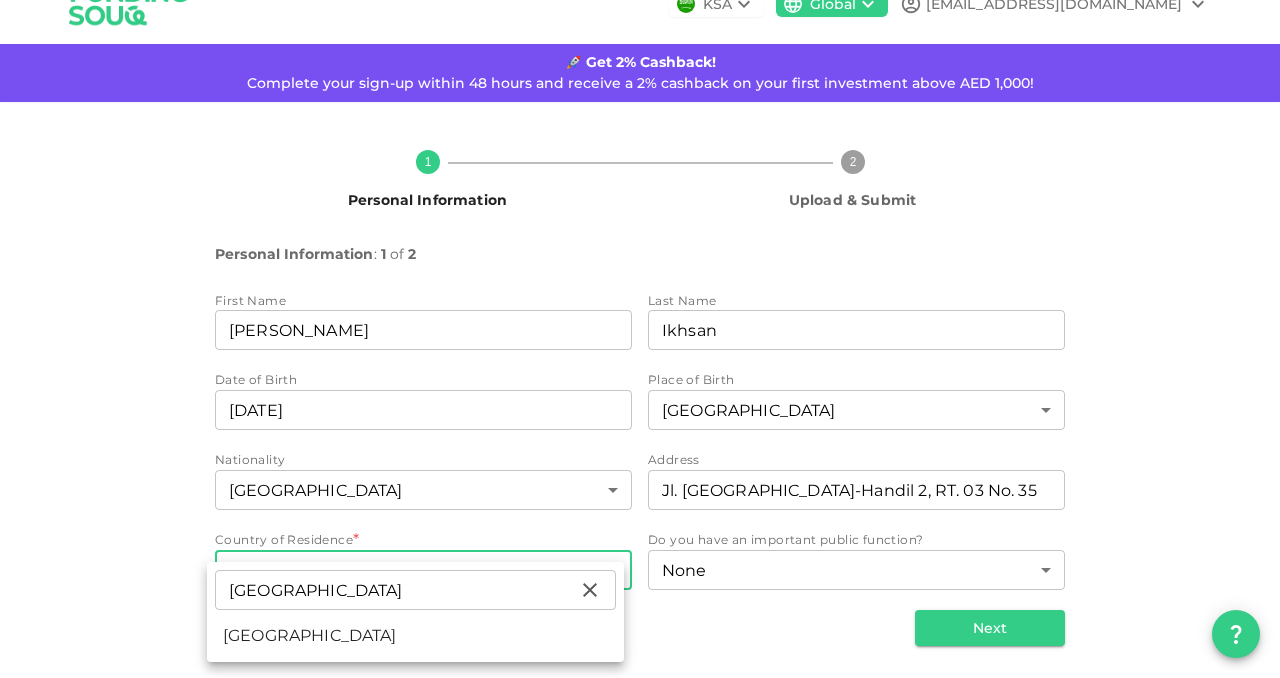 drag, startPoint x: 530, startPoint y: 670, endPoint x: 532, endPoint y: 651, distance: 19.104973 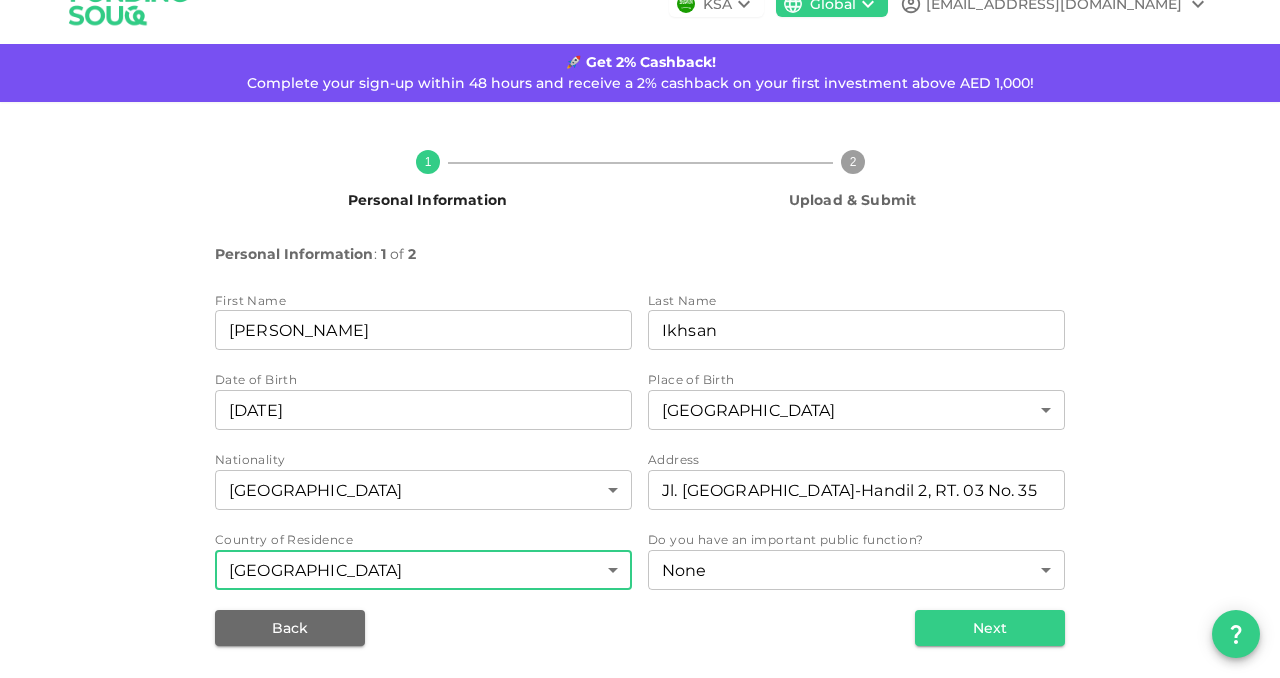 click on "Next" at bounding box center (990, 628) 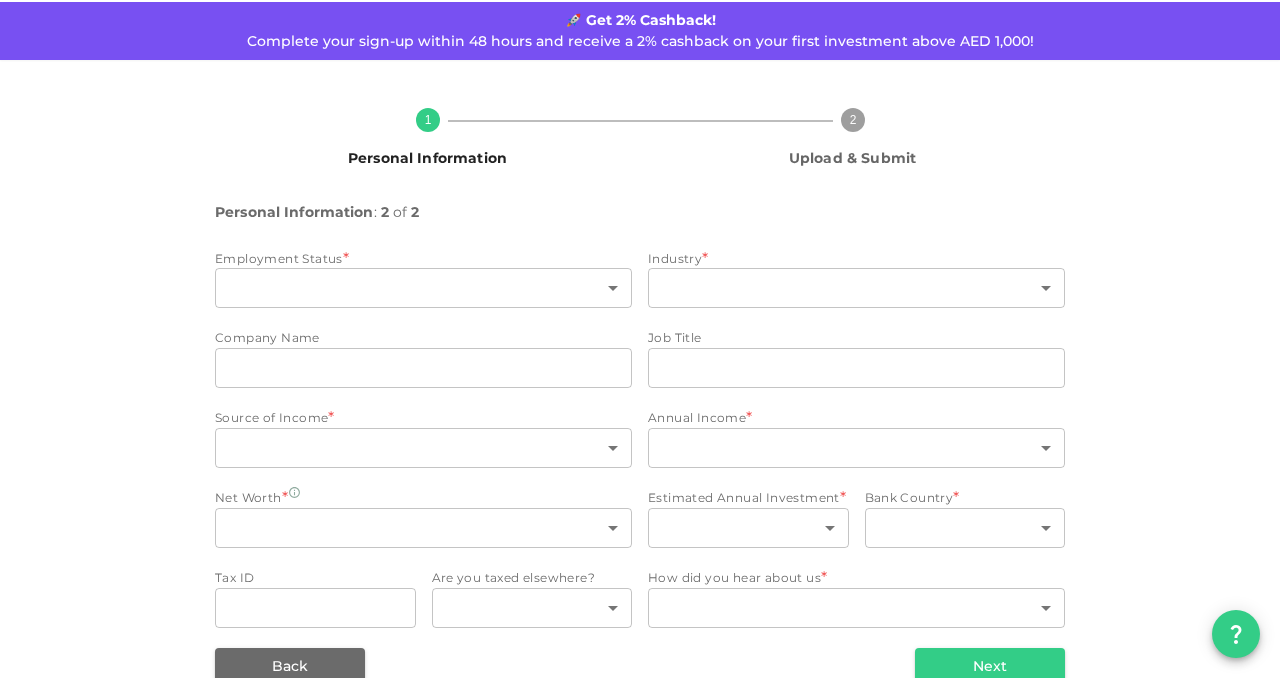 scroll, scrollTop: 116, scrollLeft: 0, axis: vertical 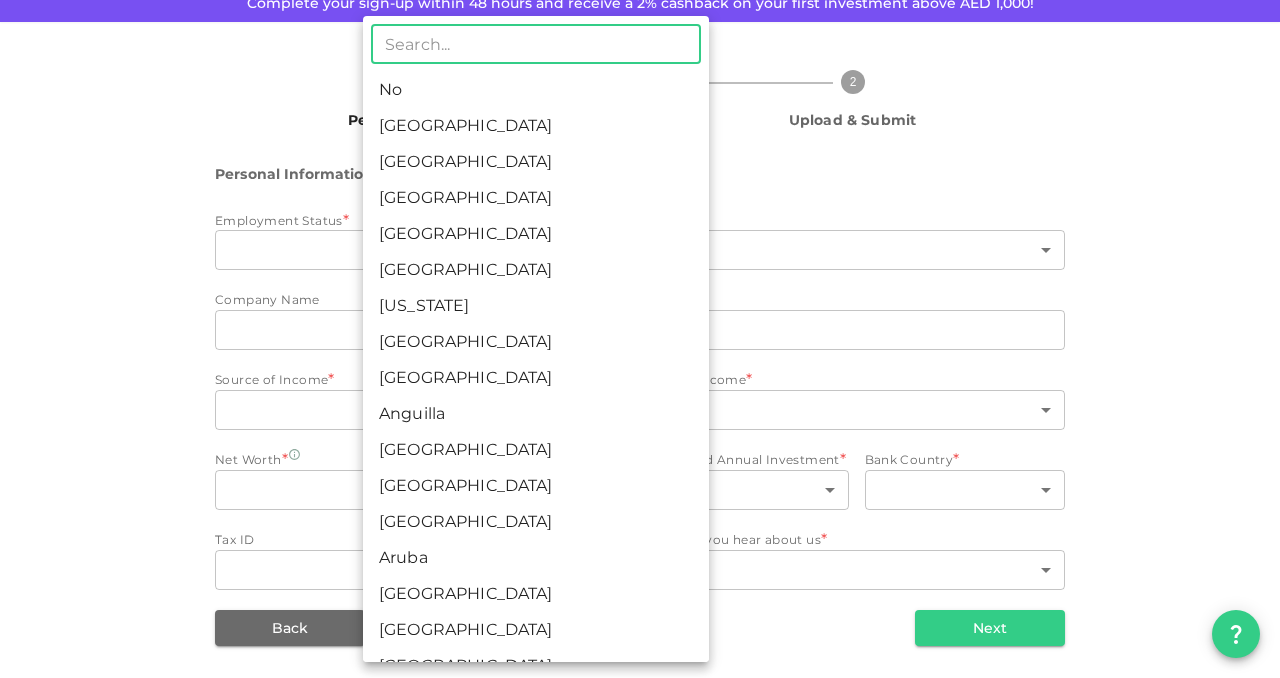 click on "KSA Global [EMAIL_ADDRESS][DOMAIN_NAME] 🚀 Get 2% Cashback! Complete your sign-up within 48 hours and receive a 2% cashback on your first investment above AED 1,000! 1 Personal Information 2 Upload & Submit   Personal Information   :   2   of   2   Employment Status * ​ ​   Industry * ​ ​   Company Name companyName companyName   Job Title jobTitle jobTitle   Source of Income * ​ ​   Annual Income * ​ ​   Net Worth * ​ ​   Estimated Annual Investment * ​ ​   Bank Country * ​ ​   Tax ID taxId taxId   Are you taxed elsewhere? ​ ​   How did you hear about us * ​ ​ Back Next
​ No [GEOGRAPHIC_DATA] [GEOGRAPHIC_DATA] [GEOGRAPHIC_DATA] [GEOGRAPHIC_DATA] [GEOGRAPHIC_DATA] [US_STATE] [GEOGRAPHIC_DATA] [GEOGRAPHIC_DATA] [GEOGRAPHIC_DATA] [GEOGRAPHIC_DATA] [GEOGRAPHIC_DATA] [GEOGRAPHIC_DATA] [GEOGRAPHIC_DATA] [GEOGRAPHIC_DATA] [GEOGRAPHIC_DATA] [GEOGRAPHIC_DATA] [GEOGRAPHIC_DATA] [GEOGRAPHIC_DATA] [GEOGRAPHIC_DATA] [GEOGRAPHIC_DATA] [GEOGRAPHIC_DATA] [GEOGRAPHIC_DATA] [GEOGRAPHIC_DATA] [GEOGRAPHIC_DATA] [GEOGRAPHIC_DATA] [GEOGRAPHIC_DATA] [GEOGRAPHIC_DATA] [GEOGRAPHIC_DATA] [GEOGRAPHIC_DATA] [GEOGRAPHIC_DATA] [GEOGRAPHIC_DATA] [GEOGRAPHIC_DATA] [GEOGRAPHIC_DATA] [GEOGRAPHIC_DATA] [GEOGRAPHIC_DATA] [GEOGRAPHIC_DATA] [GEOGRAPHIC_DATA] [GEOGRAPHIC_DATA] [GEOGRAPHIC_DATA]" at bounding box center (640, 339) 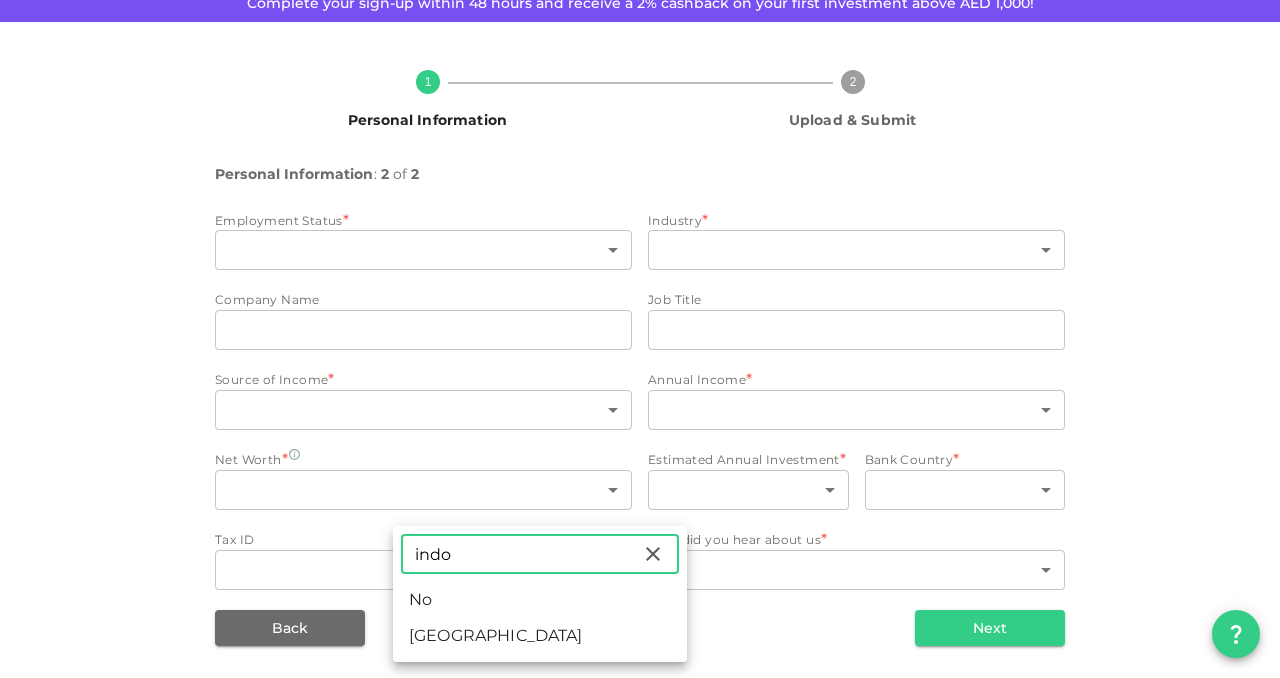 type on "[GEOGRAPHIC_DATA]" 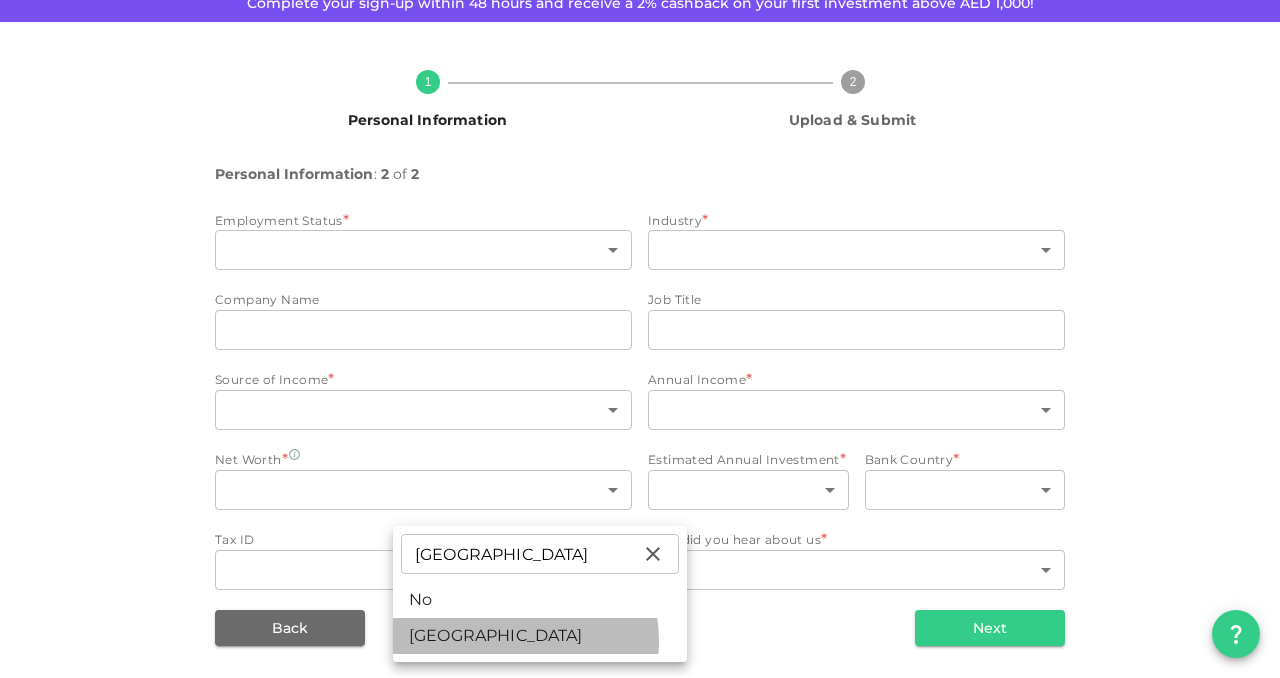 drag, startPoint x: 507, startPoint y: 641, endPoint x: 518, endPoint y: 635, distance: 12.529964 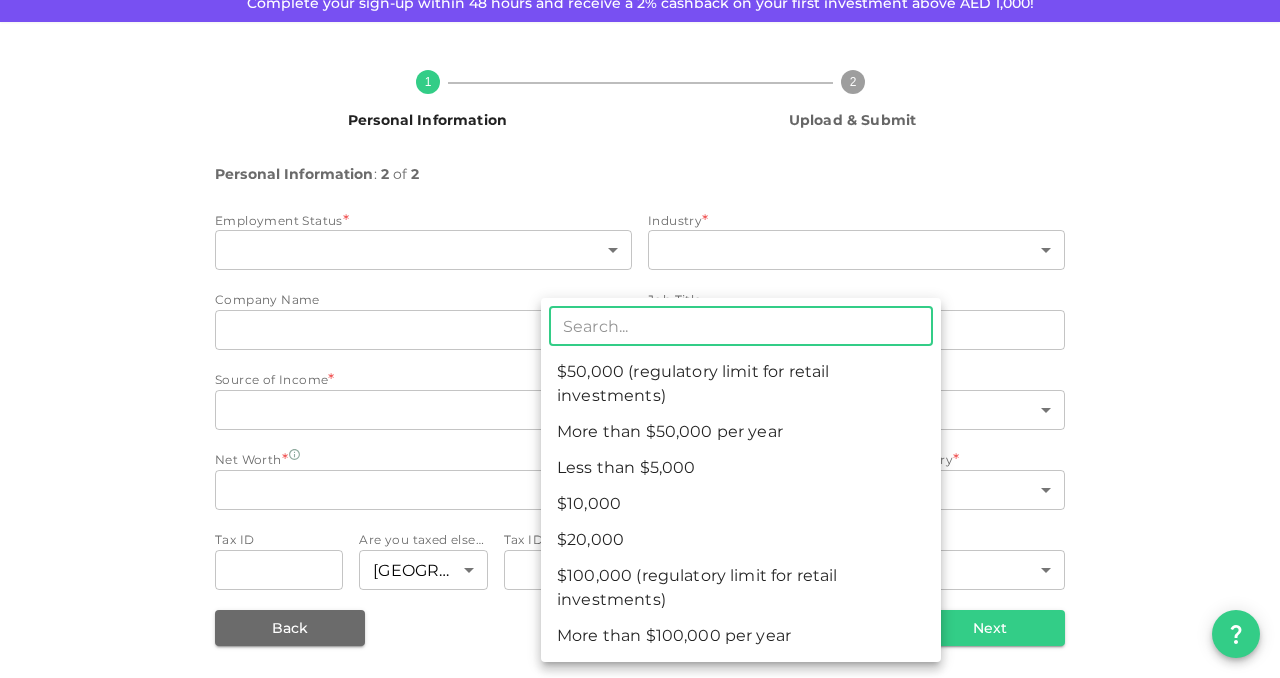 click on "KSA Global [EMAIL_ADDRESS][DOMAIN_NAME] 🚀 Get 2% Cashback! Complete your sign-up within 48 hours and receive a 2% cashback on your first investment above AED 1,000! 1 Personal Information 2 Upload & Submit   Personal Information   :   2   of   2   Employment Status * ​ ​   Industry * ​ ​   Company Name companyName companyName   Job Title jobTitle jobTitle   Source of Income * ​ ​   Annual Income * ​ ​   Net Worth * ​ ​   Estimated Annual Investment * ​ ​   Bank Country * ​ ​   Tax ID taxId taxId   Are you taxed elsewhere? Indonesia 89 ​   Tax ID 2 taxId2 taxId2   How did you hear about us * ​ ​ Back Next
​ $50,000 (regulatory limit for retail investments) More than $50,000 per year Less than $5,000 $10,000 $20,000 $100,000 (regulatory limit for retail investments) More than $100,000 per year" at bounding box center (640, 339) 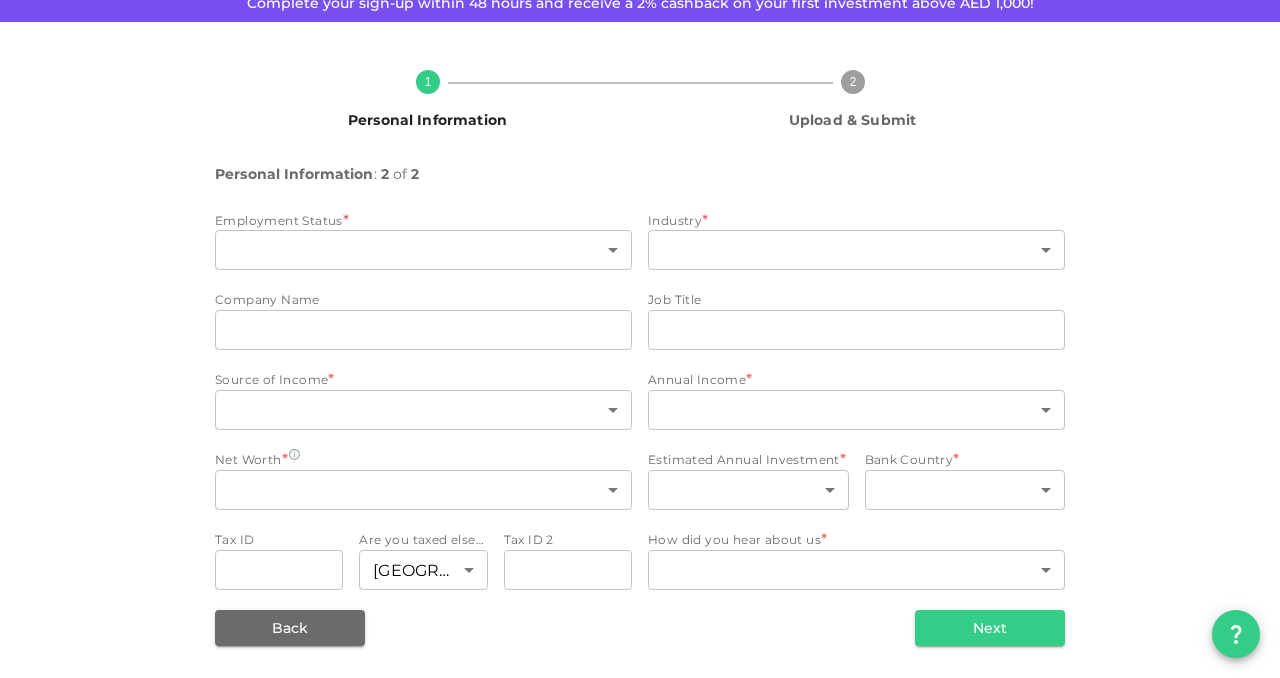 click on "Bank Country *" at bounding box center [965, 460] 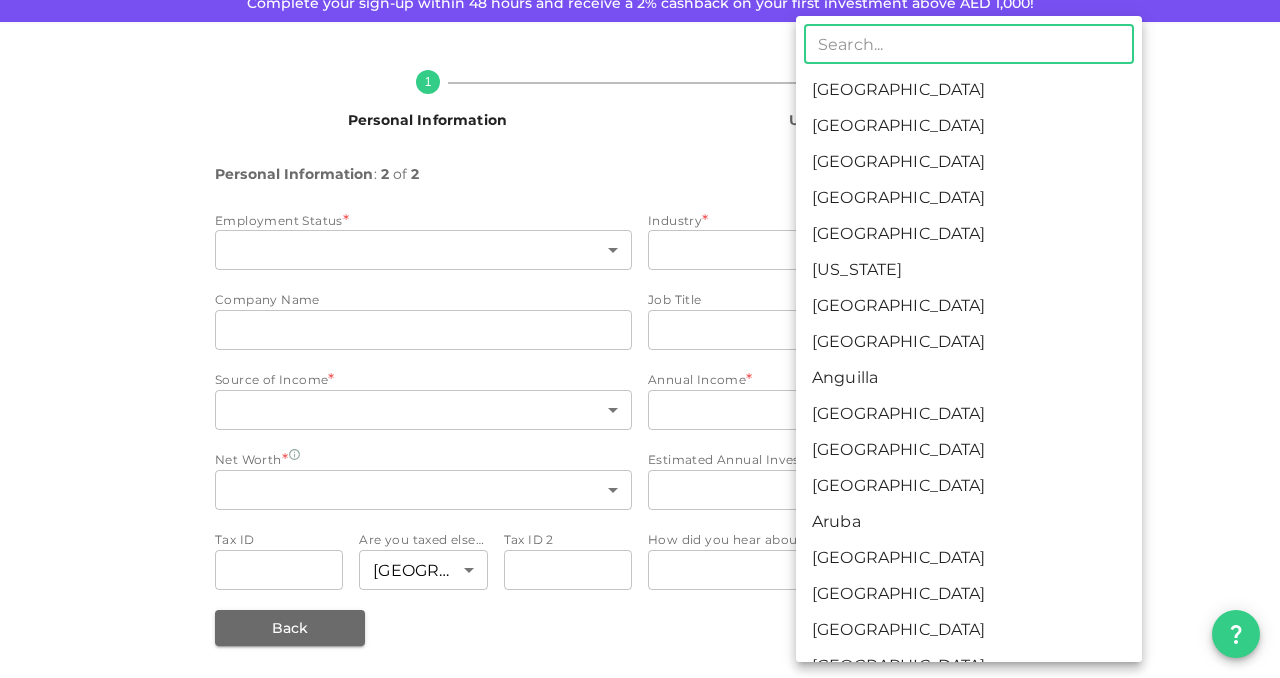 click on "KSA Global [EMAIL_ADDRESS][DOMAIN_NAME] 🚀 Get 2% Cashback! Complete your sign-up within 48 hours and receive a 2% cashback on your first investment above AED 1,000! 1 Personal Information 2 Upload & Submit   Personal Information   :   2   of   2   Employment Status * ​ ​   Industry * ​ ​   Company Name companyName companyName   Job Title jobTitle jobTitle   Source of Income * ​ ​   Annual Income * ​ ​   Net Worth * ​ ​   Estimated Annual Investment * ​ ​   Bank Country * ​ ​   Tax ID taxId taxId   Are you taxed elsewhere? Indonesia 89 ​   Tax ID 2 taxId2 taxId2   How did you hear about us * ​ ​ Back Next
​ [GEOGRAPHIC_DATA] [GEOGRAPHIC_DATA] [GEOGRAPHIC_DATA] [GEOGRAPHIC_DATA] [GEOGRAPHIC_DATA] [US_STATE] [GEOGRAPHIC_DATA] [GEOGRAPHIC_DATA] [GEOGRAPHIC_DATA] [GEOGRAPHIC_DATA] [GEOGRAPHIC_DATA] [GEOGRAPHIC_DATA] [GEOGRAPHIC_DATA] [GEOGRAPHIC_DATA] [GEOGRAPHIC_DATA] [GEOGRAPHIC_DATA] [GEOGRAPHIC_DATA] [GEOGRAPHIC_DATA] [GEOGRAPHIC_DATA] [GEOGRAPHIC_DATA] [GEOGRAPHIC_DATA] [GEOGRAPHIC_DATA] [GEOGRAPHIC_DATA] [GEOGRAPHIC_DATA] [GEOGRAPHIC_DATA] [GEOGRAPHIC_DATA] [GEOGRAPHIC_DATA] [GEOGRAPHIC_DATA] [GEOGRAPHIC_DATA] [GEOGRAPHIC_DATA] [GEOGRAPHIC_DATA] [GEOGRAPHIC_DATA] [GEOGRAPHIC_DATA] [GEOGRAPHIC_DATA] [GEOGRAPHIC_DATA] [GEOGRAPHIC_DATA] [GEOGRAPHIC_DATA] [GEOGRAPHIC_DATA] [GEOGRAPHIC_DATA]" at bounding box center [640, 339] 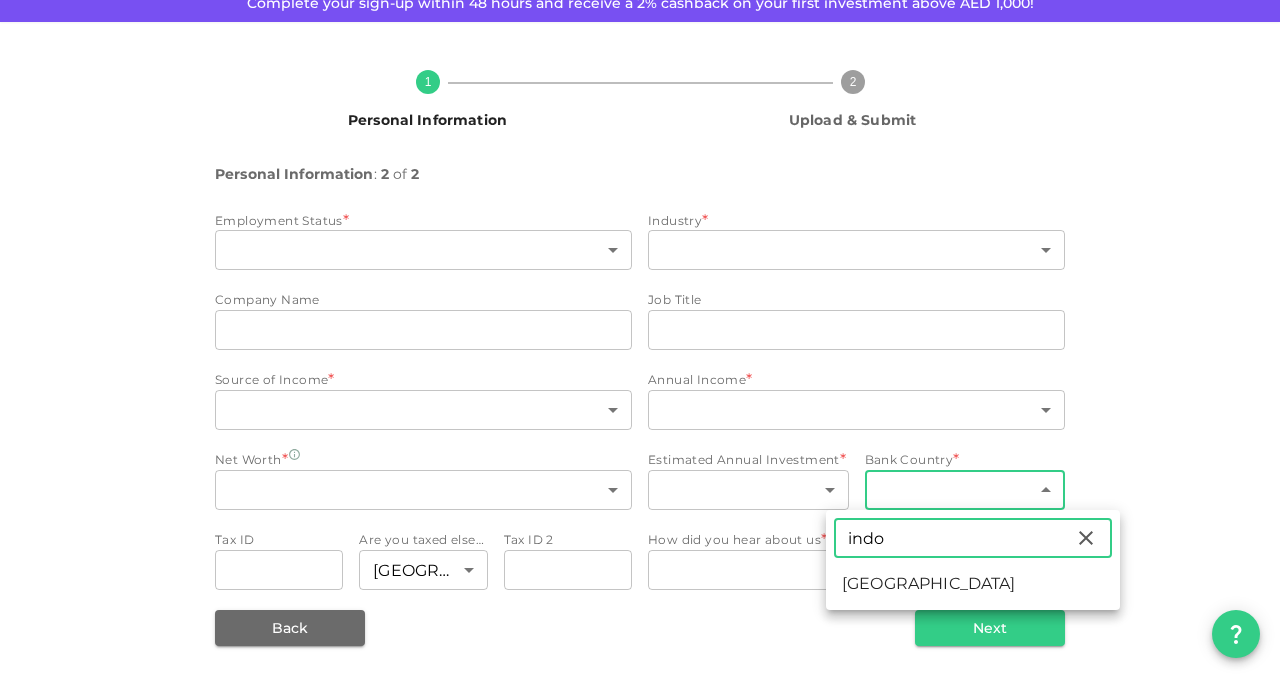type on "indo" 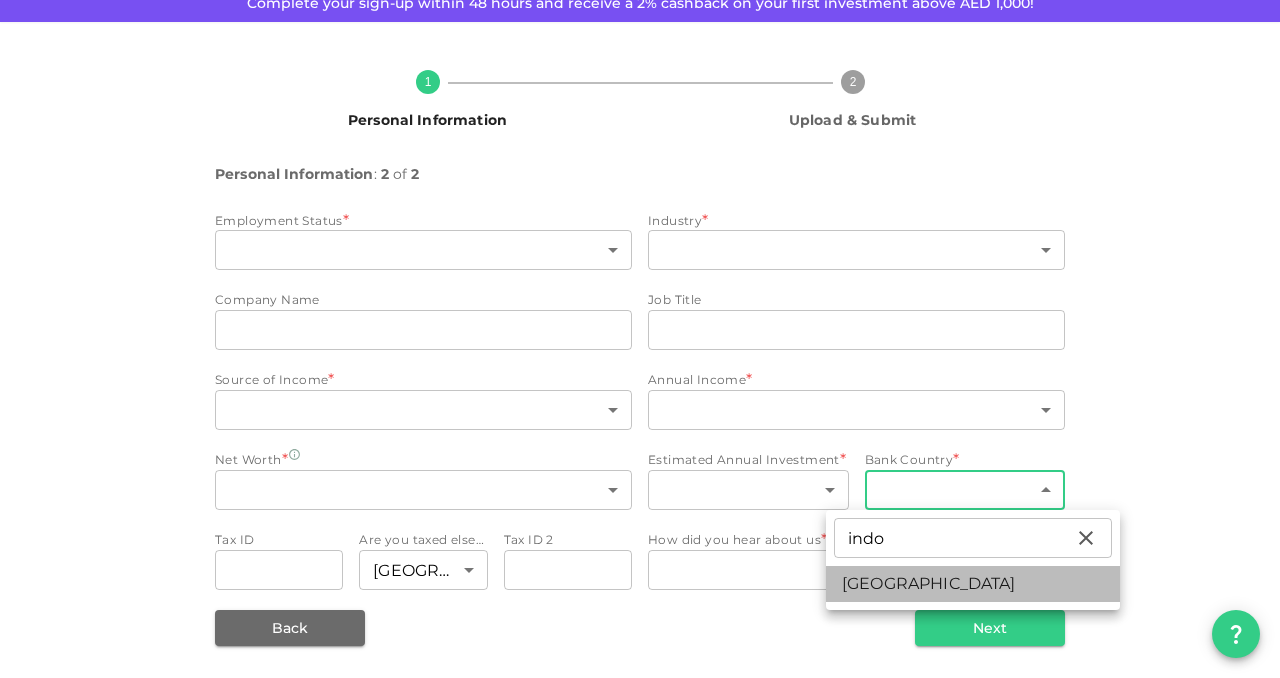 click on "[GEOGRAPHIC_DATA]" at bounding box center [973, 584] 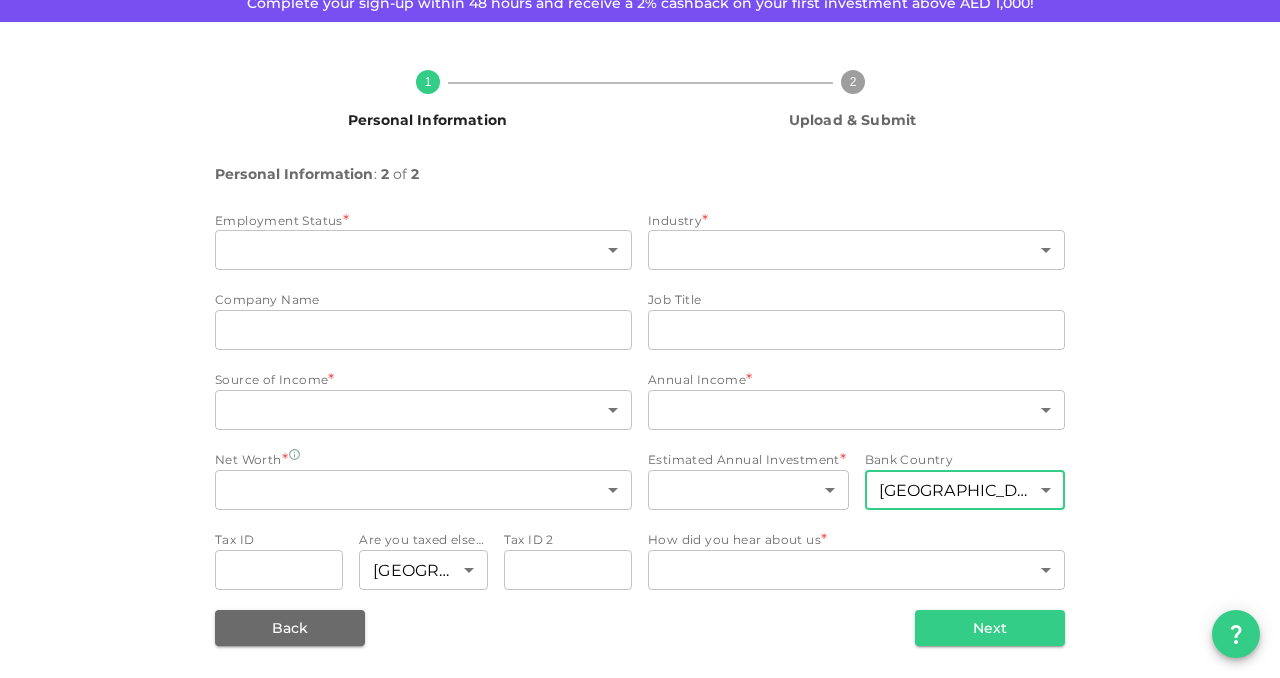 click on "KSA Global [EMAIL_ADDRESS][DOMAIN_NAME] 🚀 Get 2% Cashback! Complete your sign-up within 48 hours and receive a 2% cashback on your first investment above AED 1,000! 1 Personal Information 2 Upload & Submit   Personal Information   :   2   of   2   Employment Status * ​ ​   Industry * ​ ​   Company Name companyName companyName   Job Title jobTitle jobTitle   Source of Income * ​ ​   Annual Income * ​ ​   Net Worth * ​ ​   Estimated Annual Investment * ​ ​   Bank Country [GEOGRAPHIC_DATA] 89 ​   Tax ID taxId taxId   Are you taxed elsewhere? Indonesia 89 ​   Tax ID 2 taxId2 taxId2   How did you hear about us * ​ ​ Back Next" at bounding box center [640, 339] 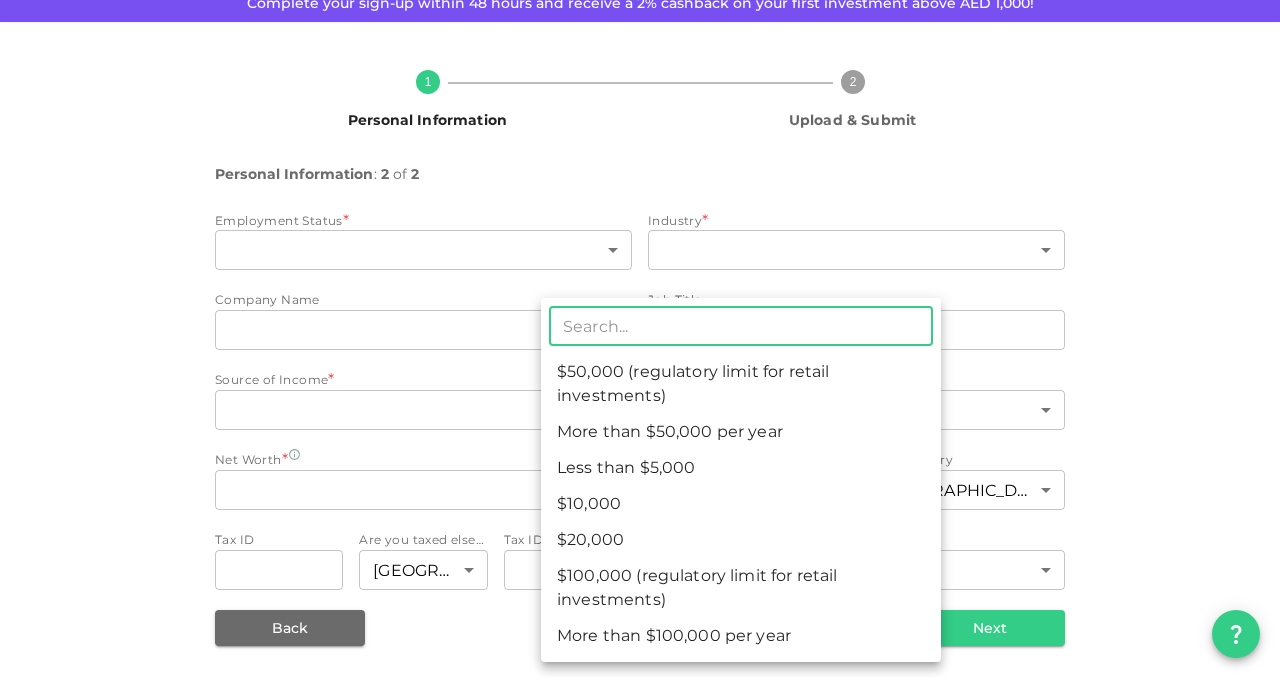 click at bounding box center [640, 339] 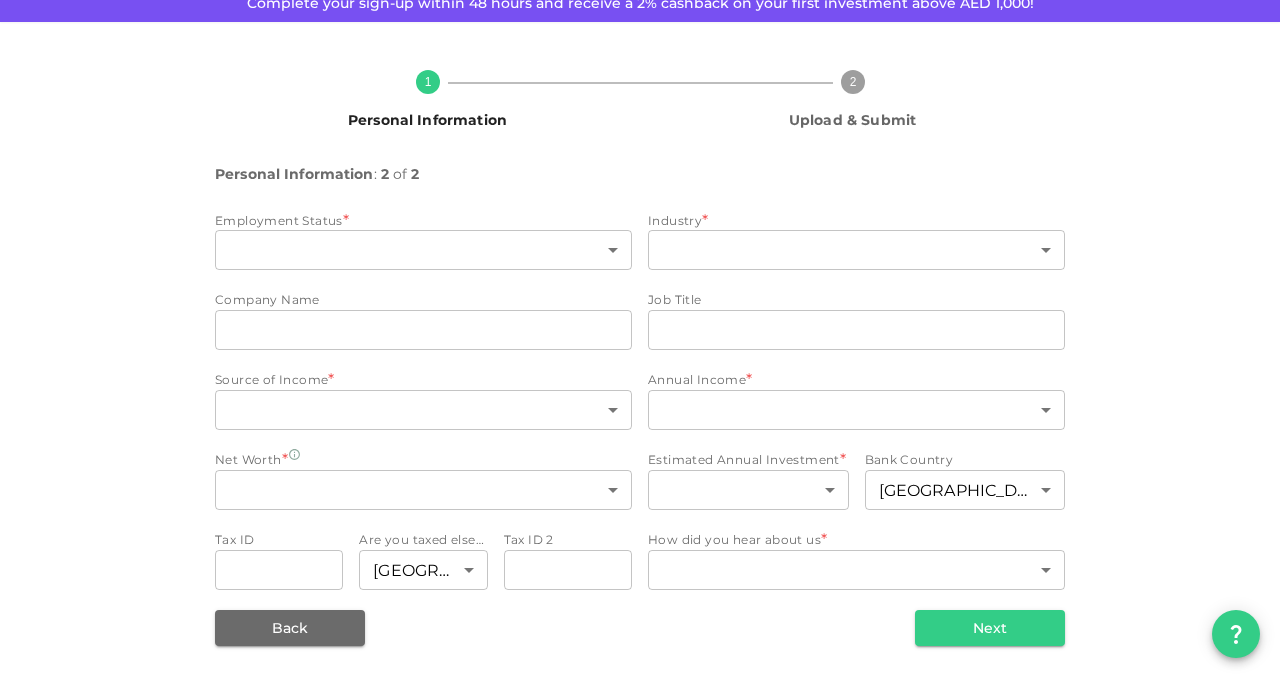 drag, startPoint x: 1027, startPoint y: 493, endPoint x: 974, endPoint y: 306, distance: 194.36563 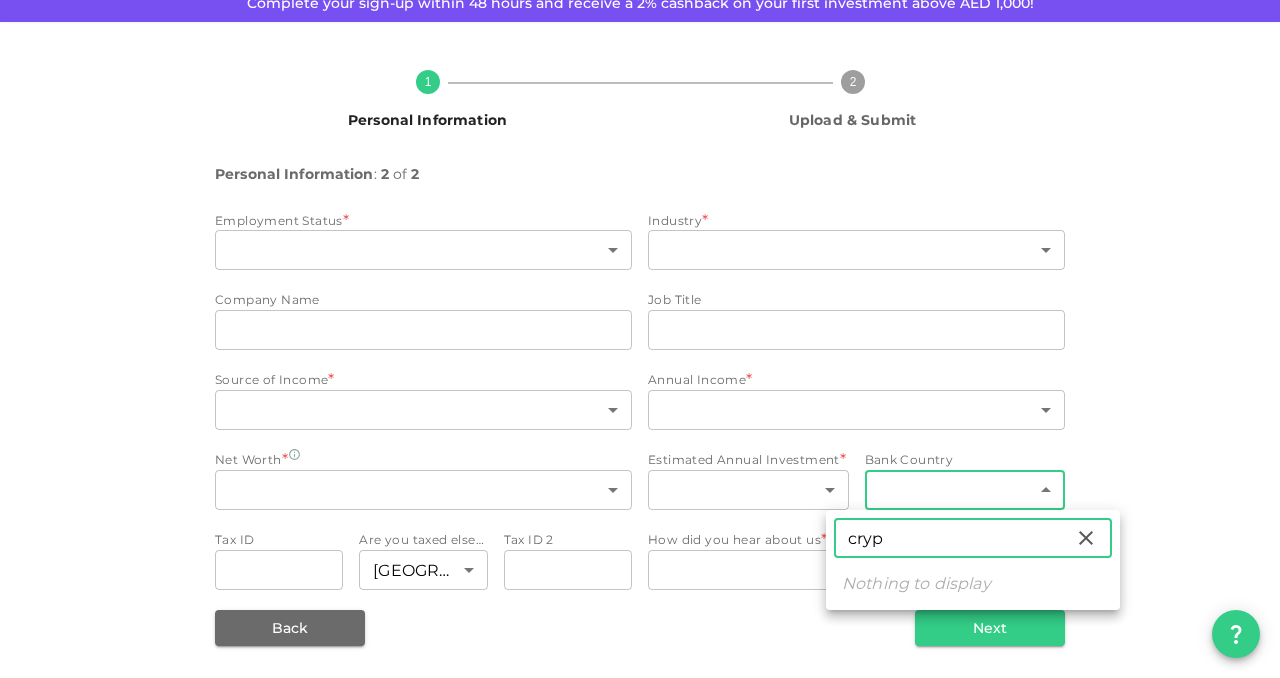 type on "cryp" 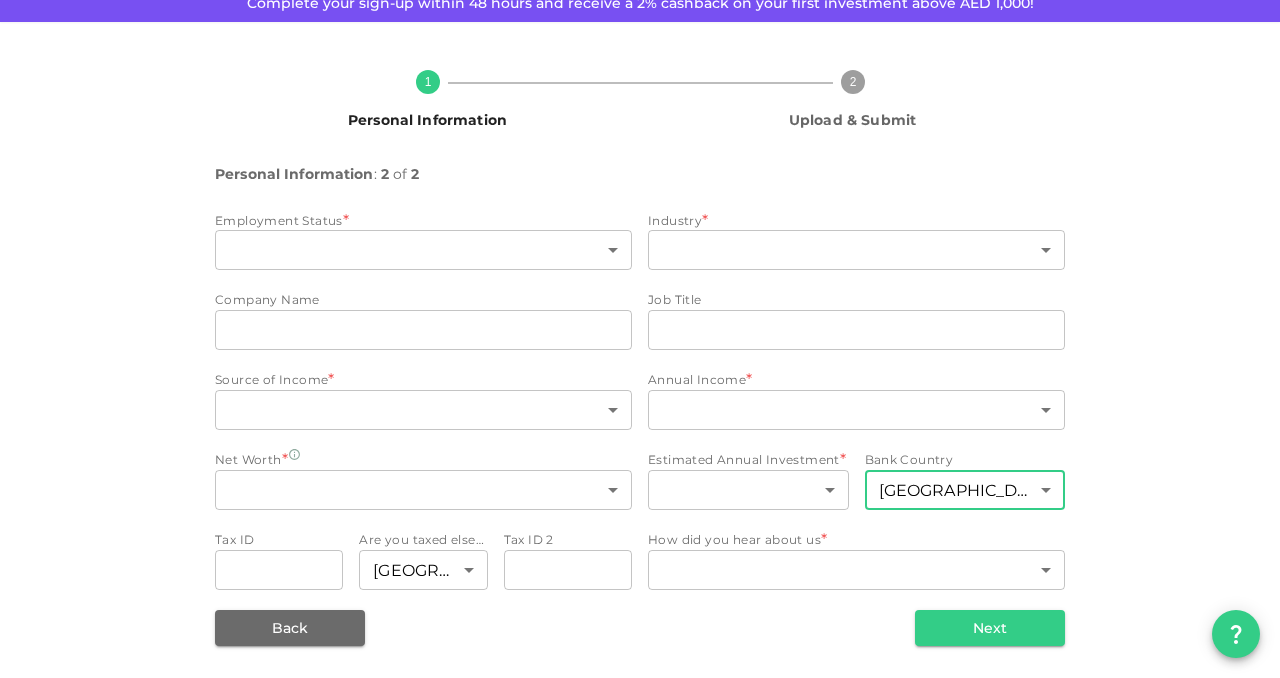 click on "​ [GEOGRAPHIC_DATA] [GEOGRAPHIC_DATA] [GEOGRAPHIC_DATA] [GEOGRAPHIC_DATA] [GEOGRAPHIC_DATA] [US_STATE] [GEOGRAPHIC_DATA] [GEOGRAPHIC_DATA] [GEOGRAPHIC_DATA] [GEOGRAPHIC_DATA] [GEOGRAPHIC_DATA] [GEOGRAPHIC_DATA] [GEOGRAPHIC_DATA] [GEOGRAPHIC_DATA] [GEOGRAPHIC_DATA] [GEOGRAPHIC_DATA] [GEOGRAPHIC_DATA] [GEOGRAPHIC_DATA] [GEOGRAPHIC_DATA] [GEOGRAPHIC_DATA] [GEOGRAPHIC_DATA] [GEOGRAPHIC_DATA] [GEOGRAPHIC_DATA] [GEOGRAPHIC_DATA] [GEOGRAPHIC_DATA] [GEOGRAPHIC_DATA] [GEOGRAPHIC_DATA] [GEOGRAPHIC_DATA] [GEOGRAPHIC_DATA] [GEOGRAPHIC_DATA] [GEOGRAPHIC_DATA] [GEOGRAPHIC_DATA] [GEOGRAPHIC_DATA] [GEOGRAPHIC_DATA] [GEOGRAPHIC_DATA] [GEOGRAPHIC_DATA] [GEOGRAPHIC_DATA] [GEOGRAPHIC_DATA] [GEOGRAPHIC_DATA] [GEOGRAPHIC_DATA] [GEOGRAPHIC_DATA] [GEOGRAPHIC_DATA] [GEOGRAPHIC_DATA] [GEOGRAPHIC_DATA] [GEOGRAPHIC_DATA] [GEOGRAPHIC_DATA] [GEOGRAPHIC_DATA] [GEOGRAPHIC_DATA] [GEOGRAPHIC_DATA] [GEOGRAPHIC_DATA] [GEOGRAPHIC_DATA] [GEOGRAPHIC_DATA] [GEOGRAPHIC_DATA] [GEOGRAPHIC_DATA] [GEOGRAPHIC_DATA] [GEOGRAPHIC_DATA] [GEOGRAPHIC_DATA] [GEOGRAPHIC_DATA] [GEOGRAPHIC_DATA] [GEOGRAPHIC_DATA] [GEOGRAPHIC_DATA] [GEOGRAPHIC_DATA] [GEOGRAPHIC_DATA] [GEOGRAPHIC_DATA] [GEOGRAPHIC_DATA] [GEOGRAPHIC_DATA] [GEOGRAPHIC_DATA] [GEOGRAPHIC_DATA] [GEOGRAPHIC_DATA] [GEOGRAPHIC_DATA] [US_STATE] [GEOGRAPHIC_DATA] [GEOGRAPHIC_DATA] [GEOGRAPHIC_DATA] [GEOGRAPHIC_DATA] [GEOGRAPHIC_DATA] [GEOGRAPHIC_DATA] [GEOGRAPHIC_DATA] [US_STATE] [GEOGRAPHIC_DATA] [GEOGRAPHIC_DATA] [GEOGRAPHIC_DATA] [GEOGRAPHIC_DATA] [GEOGRAPHIC_DATA] [GEOGRAPHIC_DATA] [GEOGRAPHIC_DATA] [GEOGRAPHIC_DATA] [GEOGRAPHIC_DATA] [GEOGRAPHIC_DATA] [GEOGRAPHIC_DATA] [GEOGRAPHIC_DATA] [GEOGRAPHIC_DATA] [GEOGRAPHIC_DATA] [GEOGRAPHIC_DATA] [GEOGRAPHIC_DATA] [GEOGRAPHIC_DATA] [GEOGRAPHIC_DATA] [GEOGRAPHIC_DATA] [GEOGRAPHIC_DATA] [GEOGRAPHIC_DATA] [GEOGRAPHIC_DATA] [GEOGRAPHIC_DATA] [GEOGRAPHIC_DATA] [GEOGRAPHIC_DATA] [GEOGRAPHIC_DATA] [GEOGRAPHIC_DATA] [GEOGRAPHIC_DATA] [GEOGRAPHIC_DATA] [GEOGRAPHIC_DATA] [GEOGRAPHIC_DATA]" at bounding box center (640, 339) 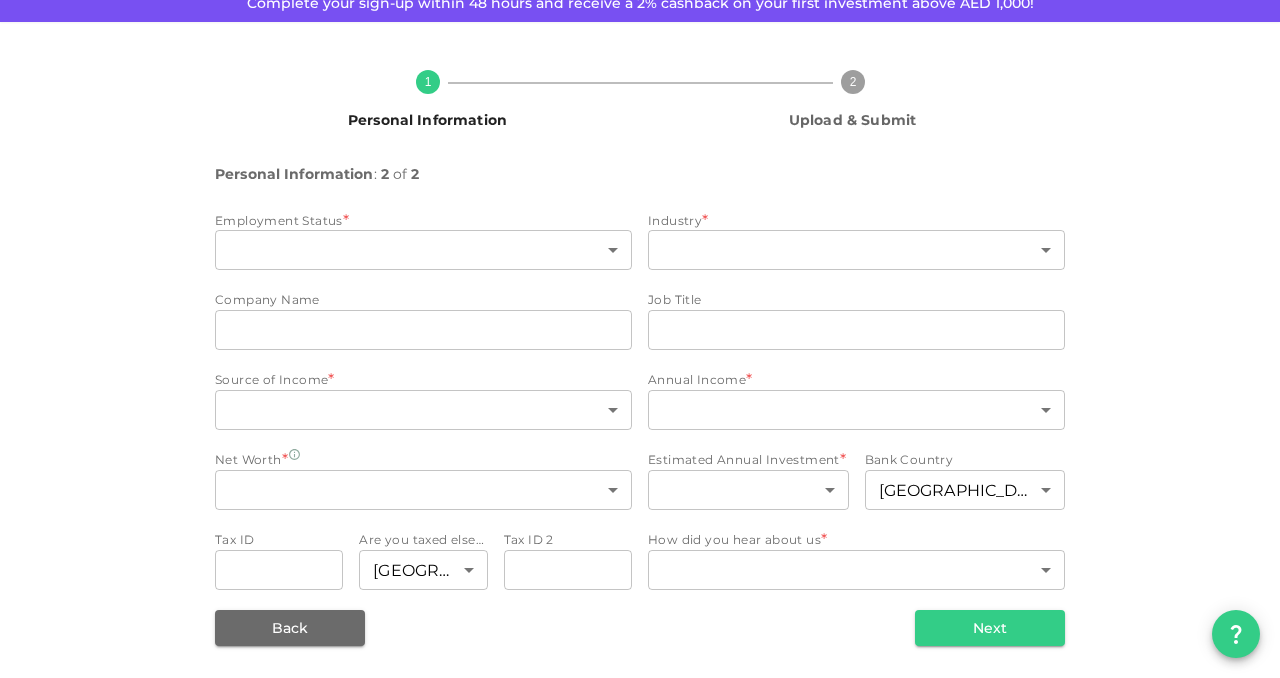 click on "KSA Global [EMAIL_ADDRESS][DOMAIN_NAME] 🚀 Get 2% Cashback! Complete your sign-up within 48 hours and receive a 2% cashback on your first investment above AED 1,000! 1 Personal Information 2 Upload & Submit   Personal Information   :   2   of   2   Employment Status * ​ ​   Industry * ​ ​   Company Name companyName companyName   Job Title jobTitle jobTitle   Source of Income * ​ ​   Annual Income * ​ ​   Net Worth * ​ ​   Estimated Annual Investment * ​ ​   Bank Country [GEOGRAPHIC_DATA] 89 ​   Tax ID taxId taxId   Are you taxed elsewhere? Indonesia 89 ​   Tax ID 2 taxId2 taxId2   How did you hear about us * ​ ​ Back Next" at bounding box center [640, 339] 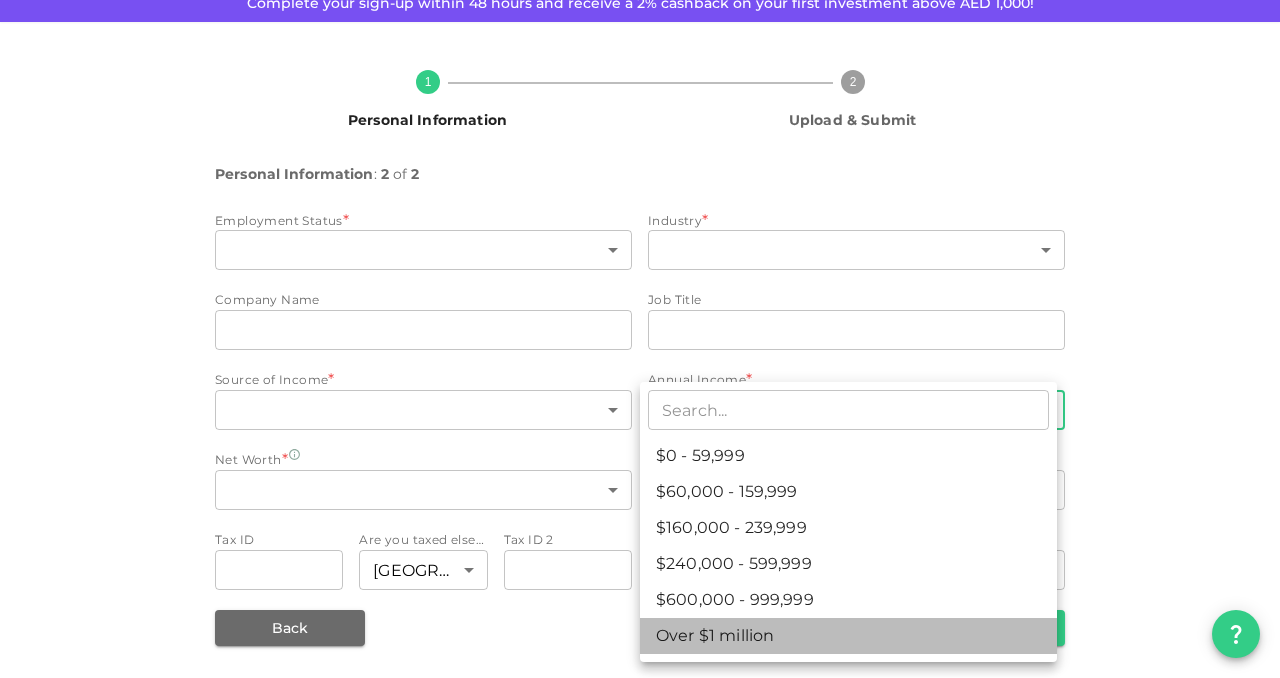 click on "Over $1 million" at bounding box center (848, 636) 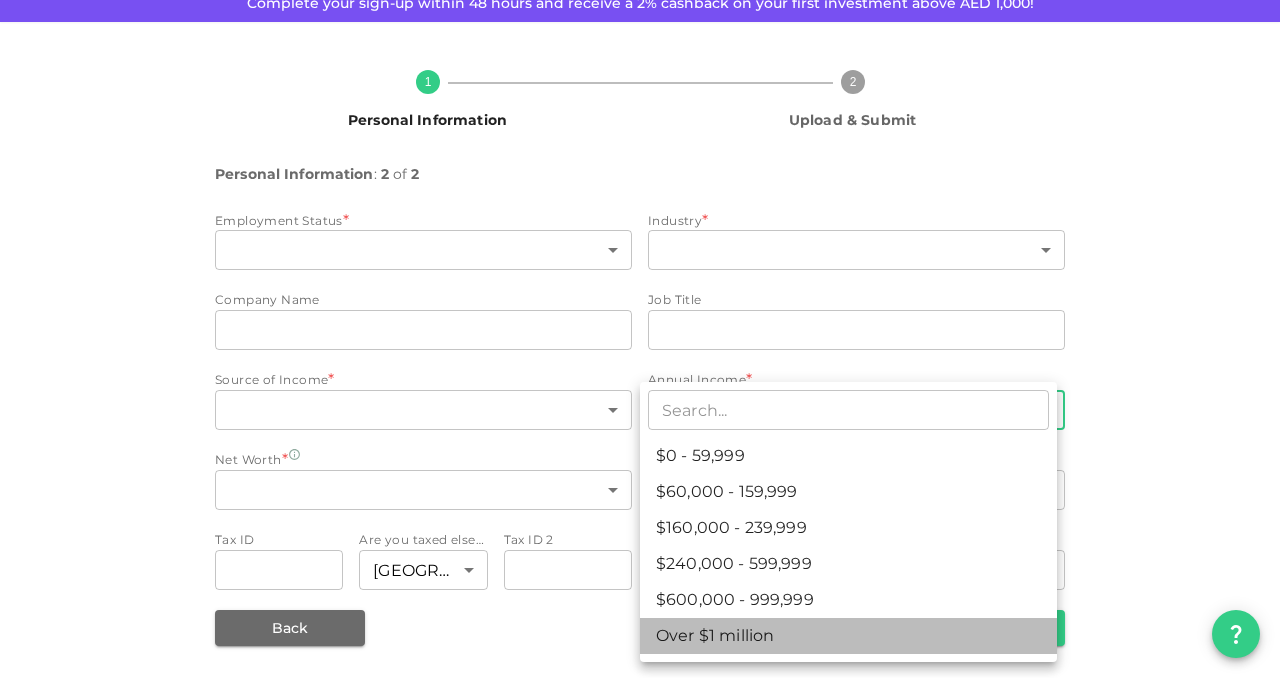 type on "6" 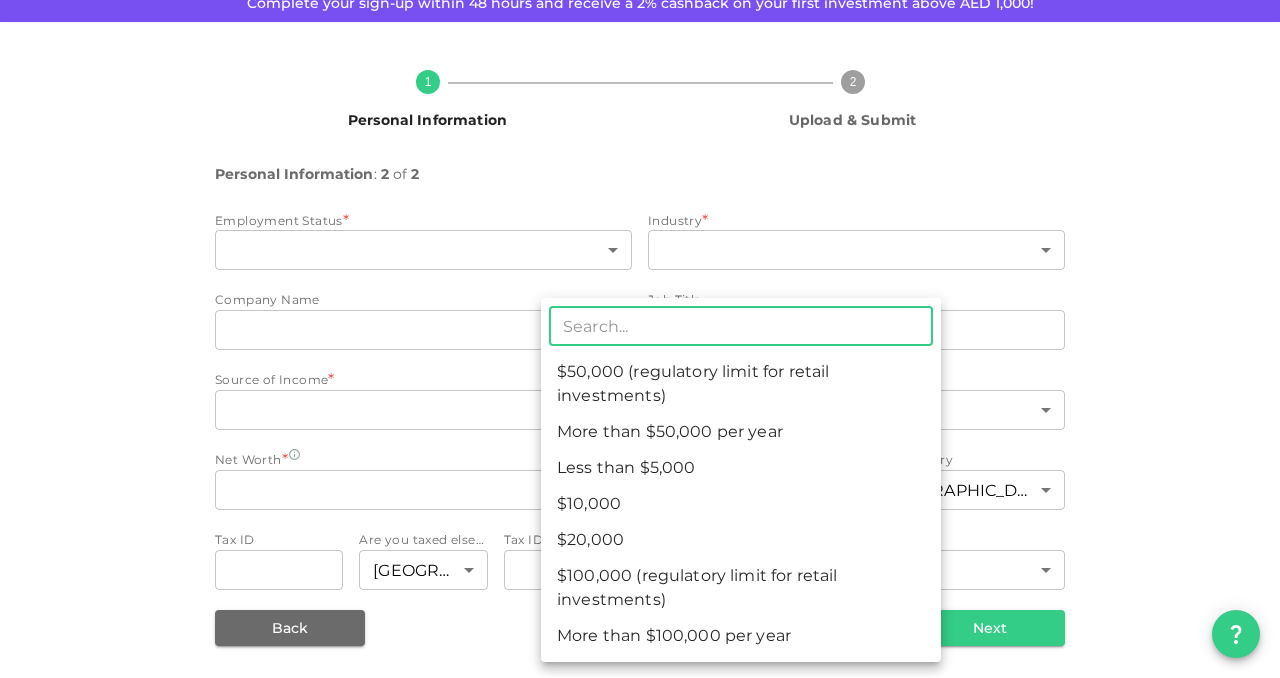 click on "KSA Global [EMAIL_ADDRESS][DOMAIN_NAME] 🚀 Get 2% Cashback! Complete your sign-up within 48 hours and receive a 2% cashback on your first investment above AED 1,000! 1 Personal Information 2 Upload & Submit   Personal Information   :   2   of   2   Employment Status * ​ ​   Industry * ​ ​   Company Name companyName companyName   Job Title jobTitle jobTitle   Source of Income * ​ ​   Annual Income Over $1 million 6 ​   Net Worth * ​ ​   Estimated Annual Investment * ​ ​   Bank Country [GEOGRAPHIC_DATA] 89 ​   Tax ID taxId taxId   Are you taxed elsewhere? Indonesia 89 ​   Tax ID 2 taxId2 taxId2   How did you hear about us * ​ ​ Back Next
​ $50,000 (regulatory limit for retail investments) More than $50,000 per year Less than $5,000 $10,000 $20,000 $100,000 (regulatory limit for retail investments) More than $100,000 per year" at bounding box center [640, 339] 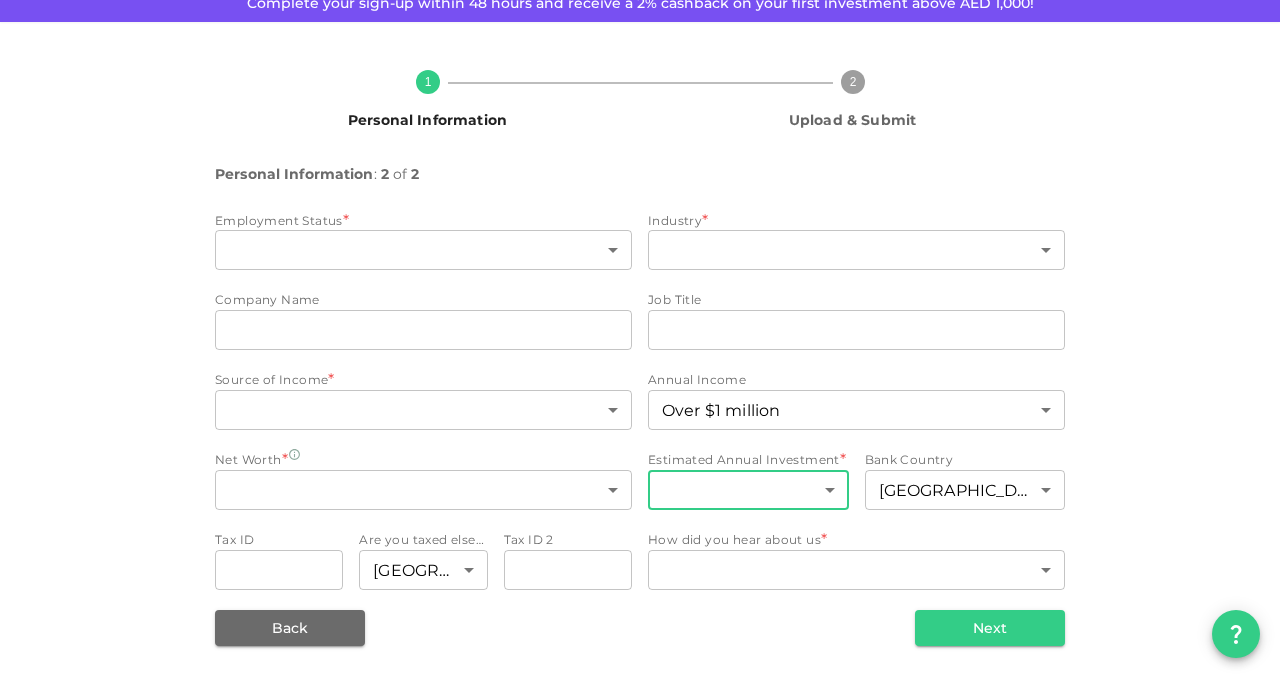 click on "Estimated Annual Investment" at bounding box center (744, 459) 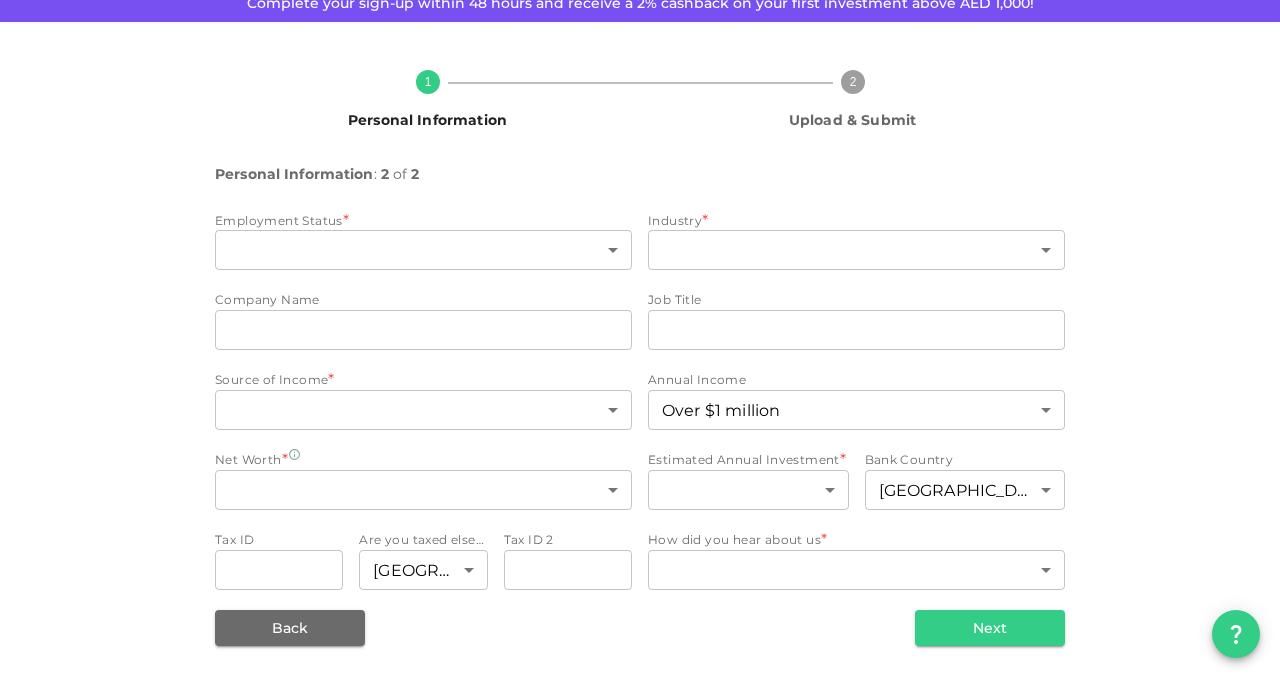 click on "Estimated Annual Investment" at bounding box center (744, 459) 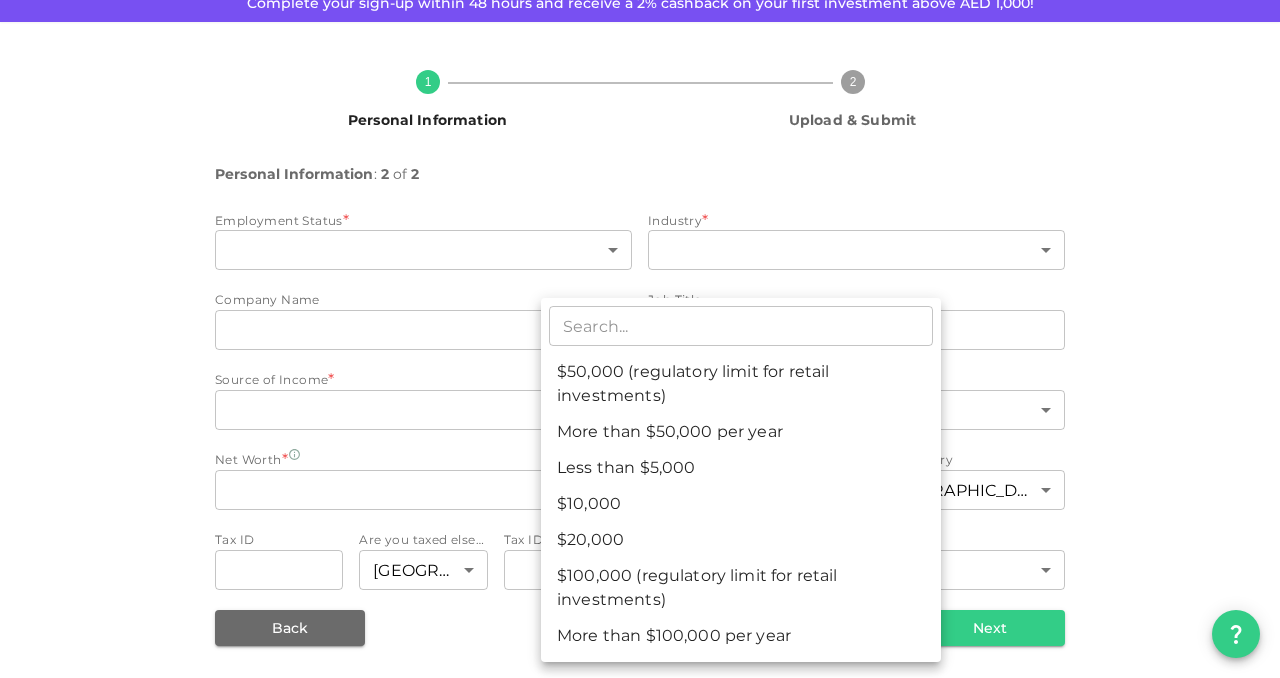 drag, startPoint x: 1175, startPoint y: 221, endPoint x: 1152, endPoint y: 235, distance: 26.925823 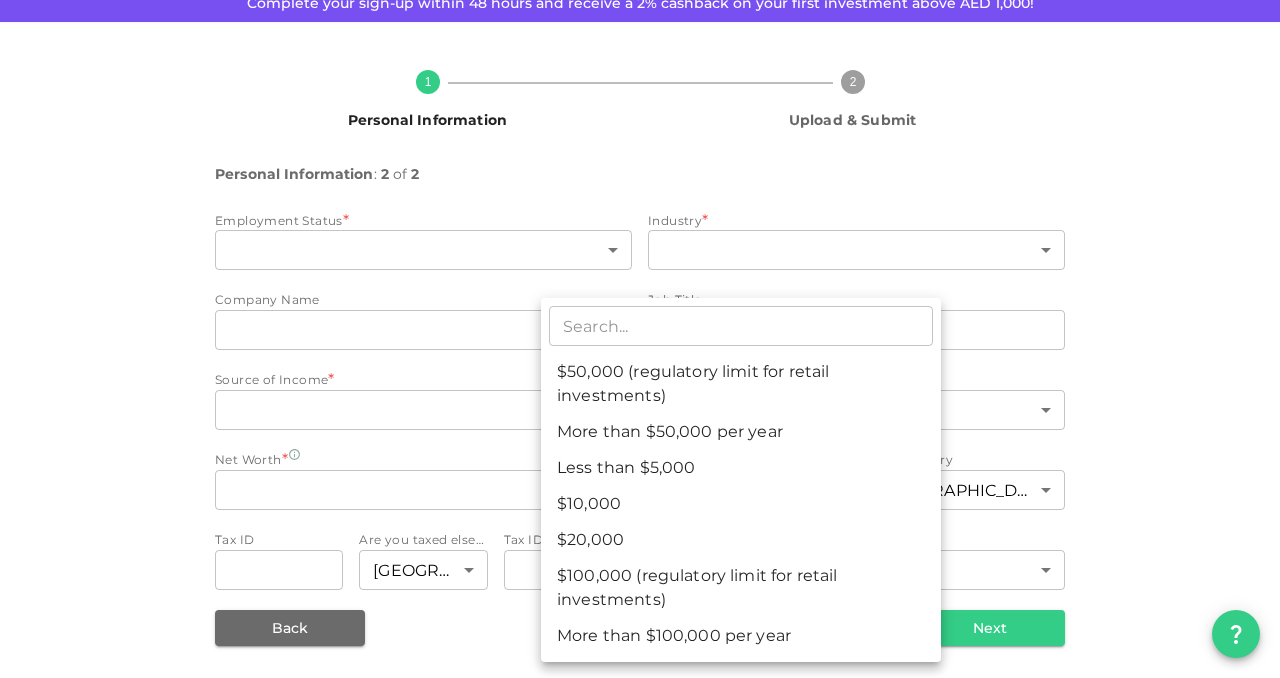 click at bounding box center [640, 339] 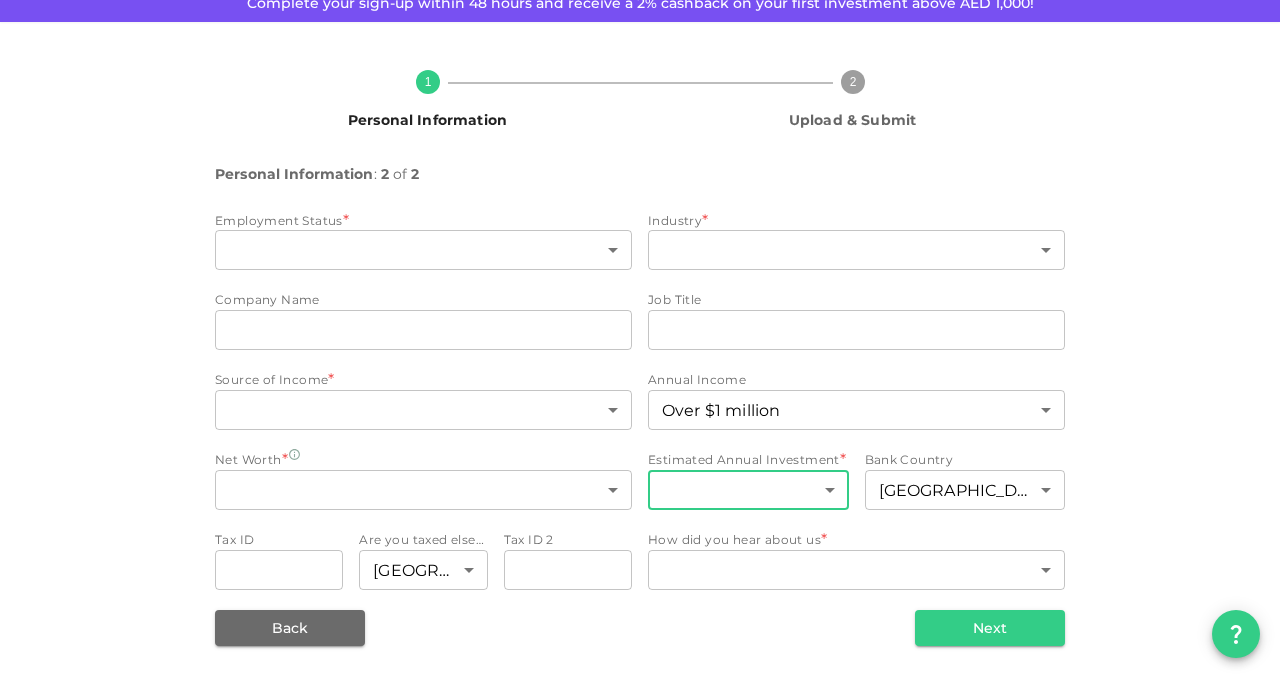 click on "KSA Global [EMAIL_ADDRESS][DOMAIN_NAME] 🚀 Get 2% Cashback! Complete your sign-up within 48 hours and receive a 2% cashback on your first investment above AED 1,000! 1 Personal Information 2 Upload & Submit   Personal Information   :   2   of   2   Employment Status * ​ ​   Industry * ​ ​   Company Name companyName companyName   Job Title jobTitle jobTitle   Source of Income * ​ ​   Annual Income Over $1 million 6 ​   Net Worth * ​ ​   Estimated Annual Investment * ​ ​   Bank Country [GEOGRAPHIC_DATA] 89 ​   Tax ID taxId taxId   Are you taxed elsewhere? Indonesia 89 ​   Tax ID 2 taxId2 taxId2   How did you hear about us * ​ ​ Back Next" at bounding box center [640, 339] 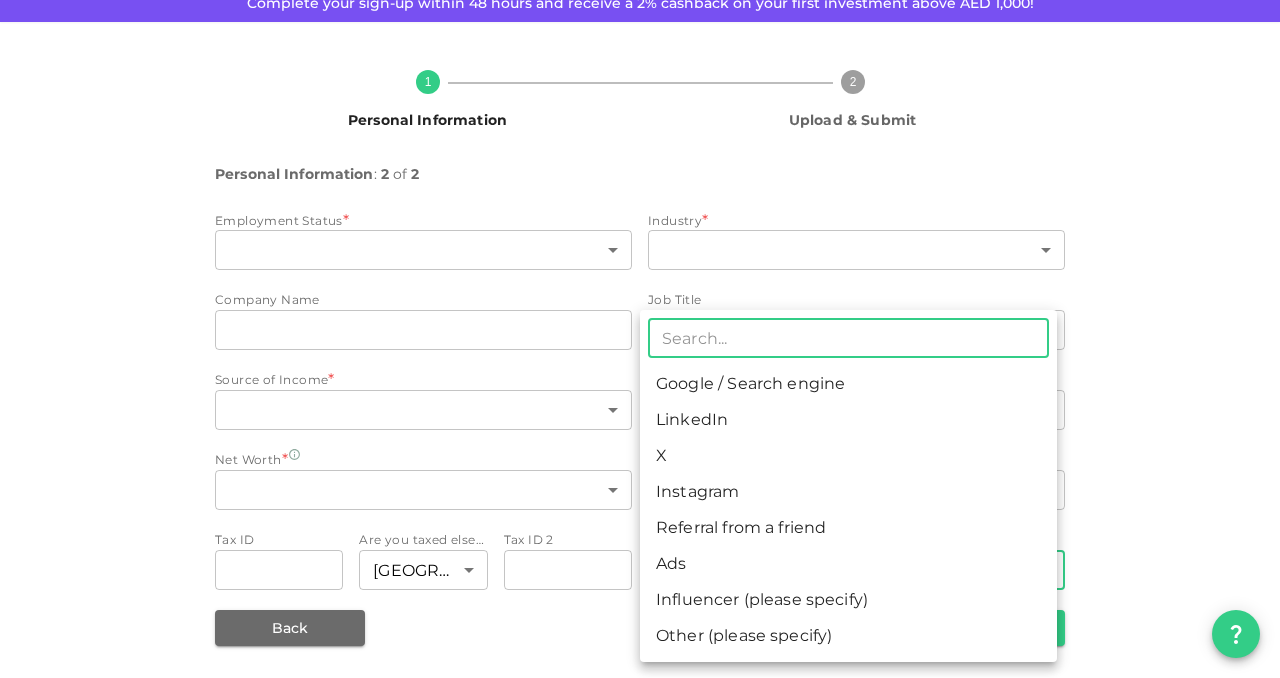 click on "Google / Search engine" at bounding box center [848, 384] 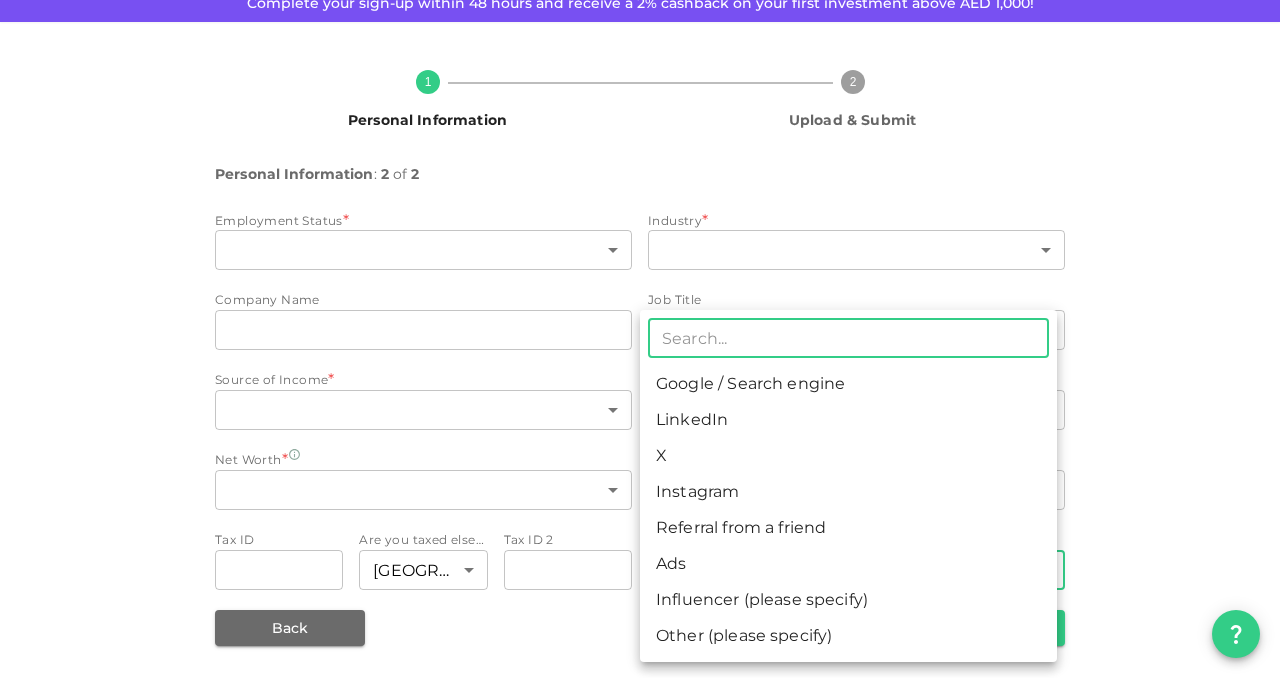 type on "1" 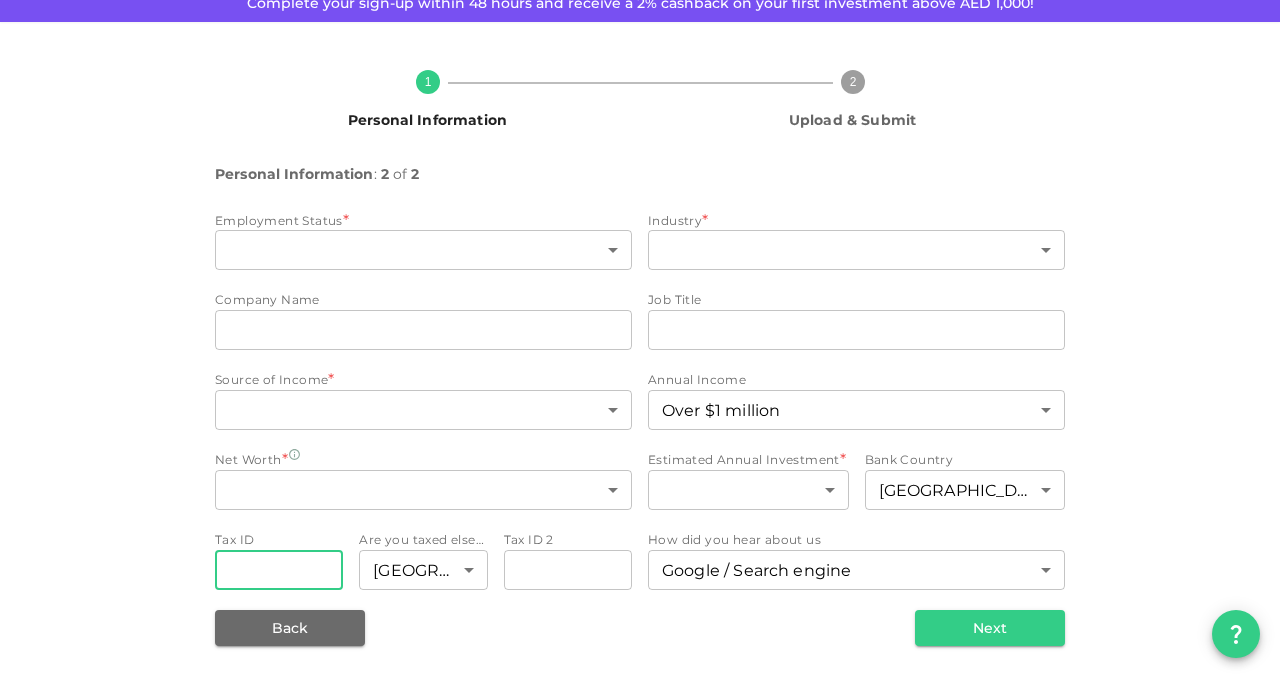 click on "taxId" at bounding box center [279, 570] 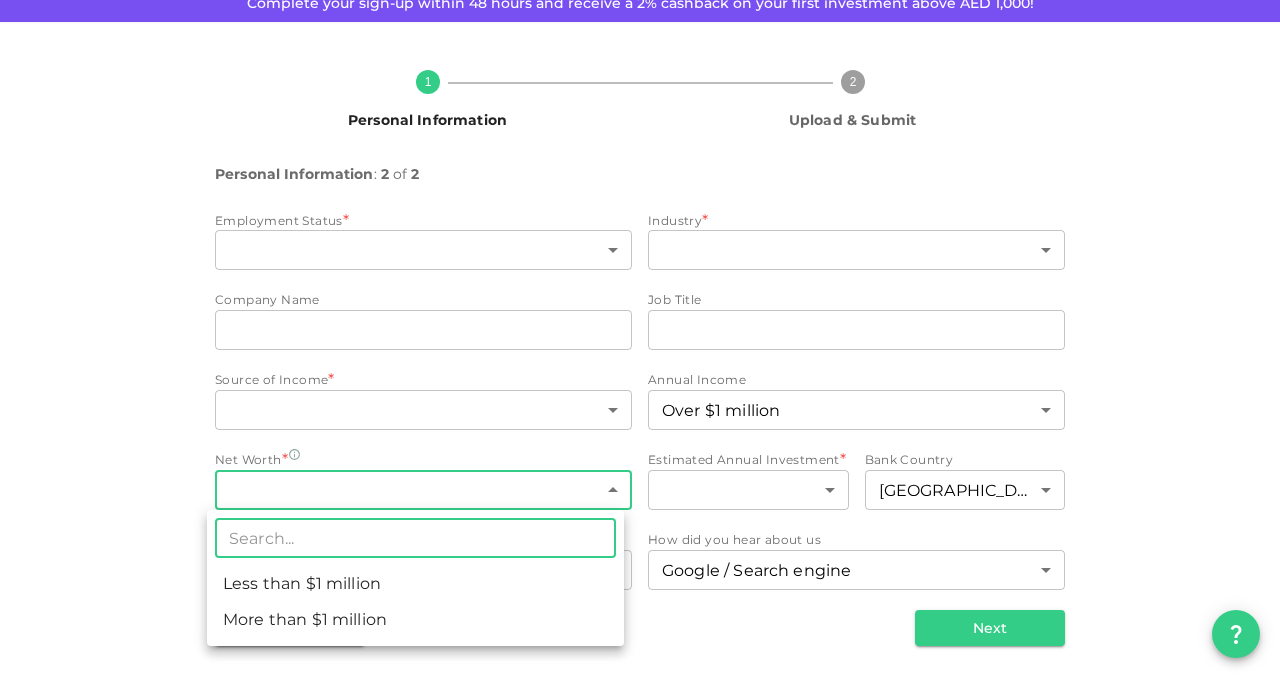 click on "KSA Global [EMAIL_ADDRESS][DOMAIN_NAME] 🚀 Get 2% Cashback! Complete your sign-up within 48 hours and receive a 2% cashback on your first investment above AED 1,000! 1 Personal Information 2 Upload & Submit   Personal Information   :   2   of   2   Employment Status * ​ ​   Industry * ​ ​   Company Name companyName companyName   Job Title jobTitle jobTitle   Source of Income * ​ ​   Annual Income Over $1 million 6 ​   Net Worth * ​ ​   Estimated Annual Investment * ​ ​   Bank Country [GEOGRAPHIC_DATA] 89 ​   Tax ID taxId taxId   Are you taxed elsewhere? Indonesia 89 ​   Tax ID 2 taxId2 taxId2   How did you hear about us Google / Search engine 1 ​ Back Next
​ Less than $1 million More than $1 million" at bounding box center [640, 339] 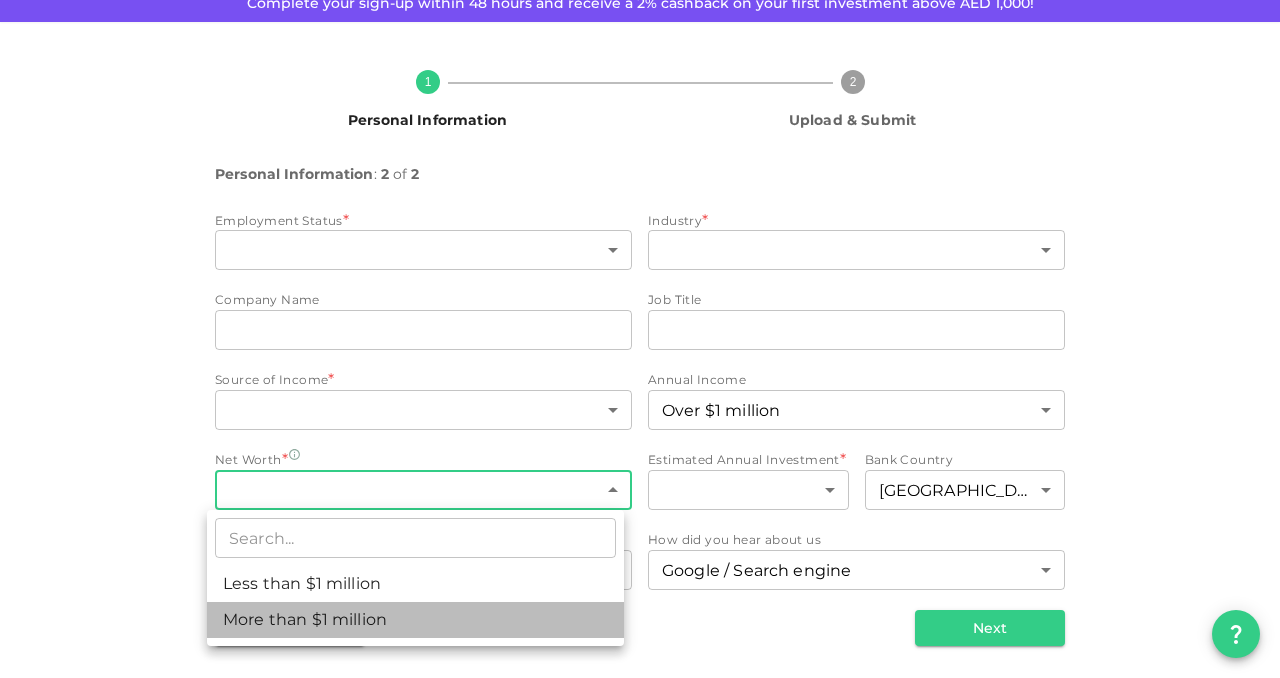 click on "More than $1 million" at bounding box center [415, 620] 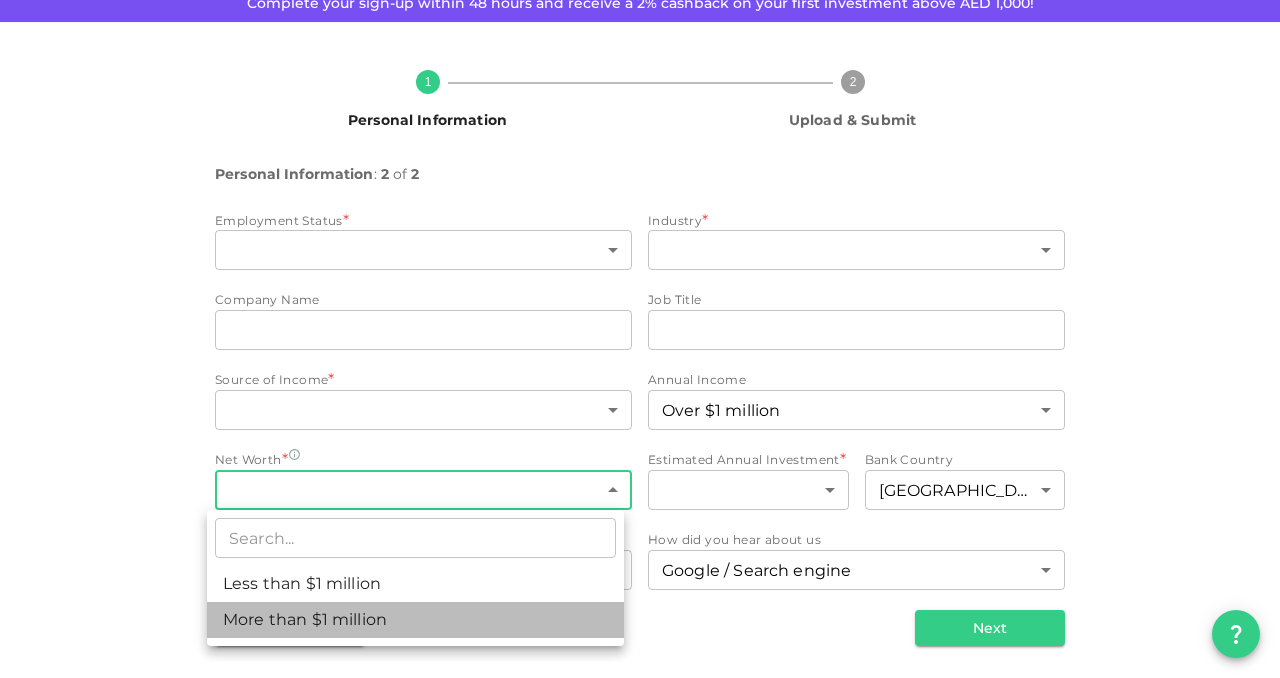 type on "2" 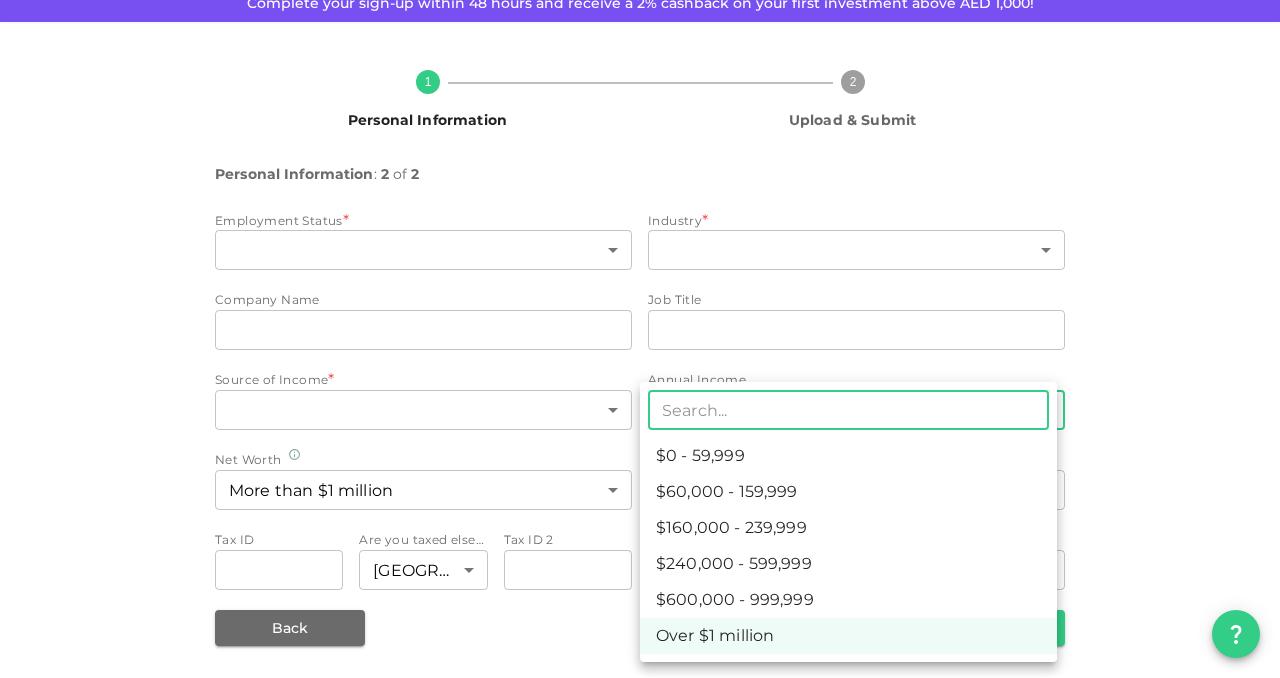 click on "KSA Global [EMAIL_ADDRESS][DOMAIN_NAME] 🚀 Get 2% Cashback! Complete your sign-up within 48 hours and receive a 2% cashback on your first investment above AED 1,000! 1 Personal Information 2 Upload & Submit   Personal Information   :   2   of   2   Employment Status * ​ ​   Industry * ​ ​   Company Name companyName companyName   Job Title jobTitle jobTitle   Source of Income * ​ ​   Annual Income Over $1 million 6 ​   Net Worth More than $1 million 2 ​   Estimated Annual Investment * ​ ​   Bank Country [GEOGRAPHIC_DATA] 89 ​   Tax ID taxId taxId   Are you taxed elsewhere? Indonesia 89 ​   Tax ID 2 taxId2 taxId2   How did you hear about us Google / Search engine 1 ​ Back Next
​ $0 - 59,999 $60,000 - 159,999 $160,000 - 239,999 $240,000 - 599,999 $600,000 - 999,999 Over $1 million" at bounding box center [640, 339] 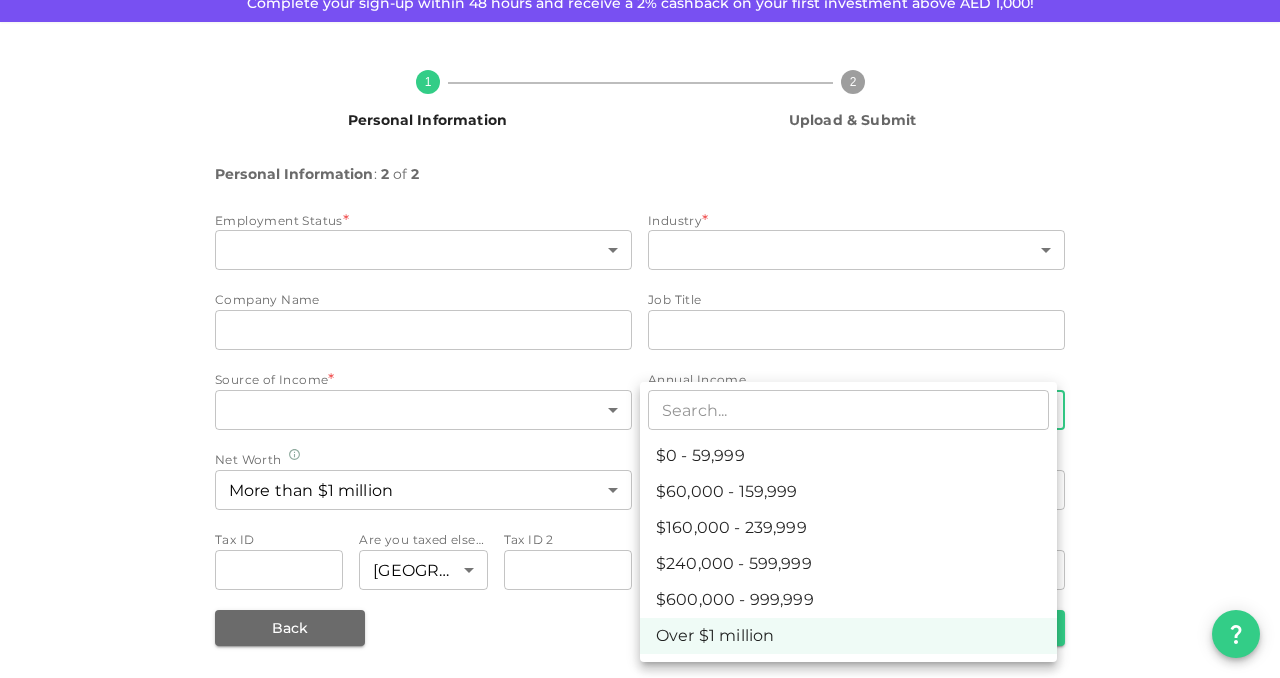 click at bounding box center (640, 339) 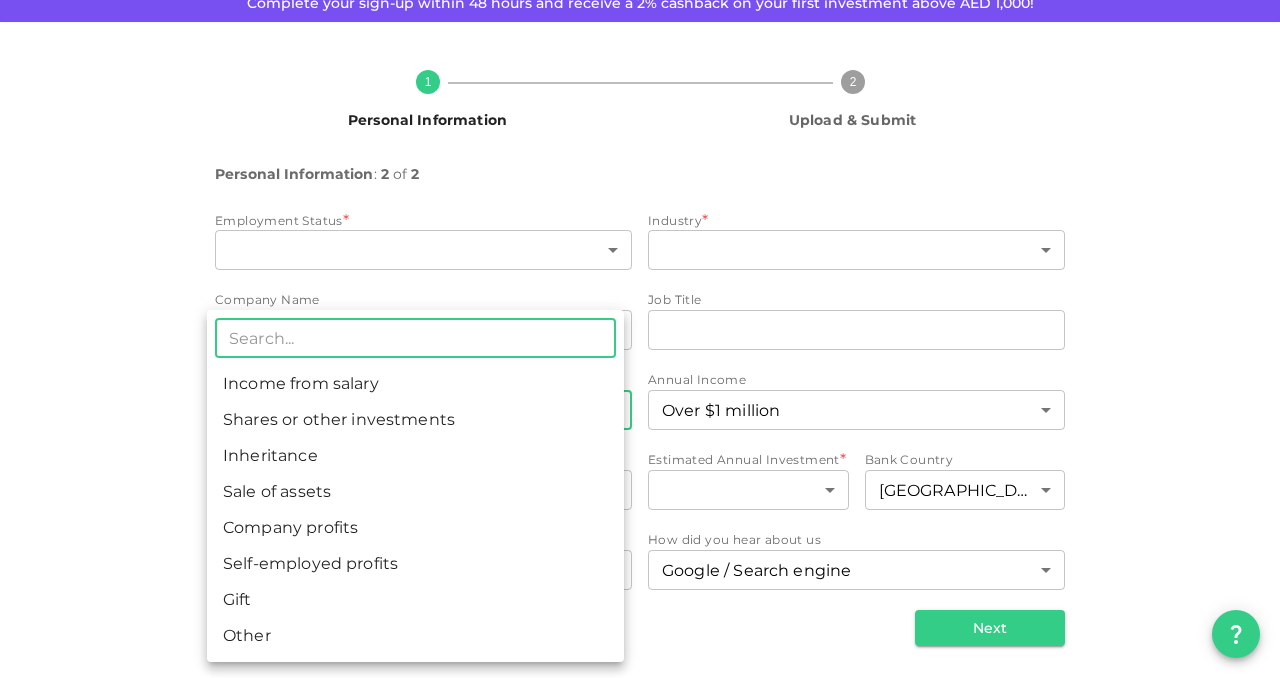 click on "KSA Global [EMAIL_ADDRESS][DOMAIN_NAME] 🚀 Get 2% Cashback! Complete your sign-up within 48 hours and receive a 2% cashback on your first investment above AED 1,000! 1 Personal Information 2 Upload & Submit   Personal Information   :   2   of   2   Employment Status * ​ ​   Industry * ​ ​   Company Name companyName companyName   Job Title jobTitle jobTitle   Source of Income * ​ ​   Annual Income Over $1 million 6 ​   Net Worth More than $1 million 2 ​   Estimated Annual Investment * ​ ​   Bank Country [GEOGRAPHIC_DATA] 89 ​   Tax ID taxId taxId   Are you taxed elsewhere? Indonesia 89 ​   Tax ID 2 taxId2 taxId2   How did you hear about us Google / Search engine 1 ​ Back Next
​ Income from salary Shares or other investments Inheritance Sale of assets Company profits Self-employed profits Gift Other" at bounding box center (640, 339) 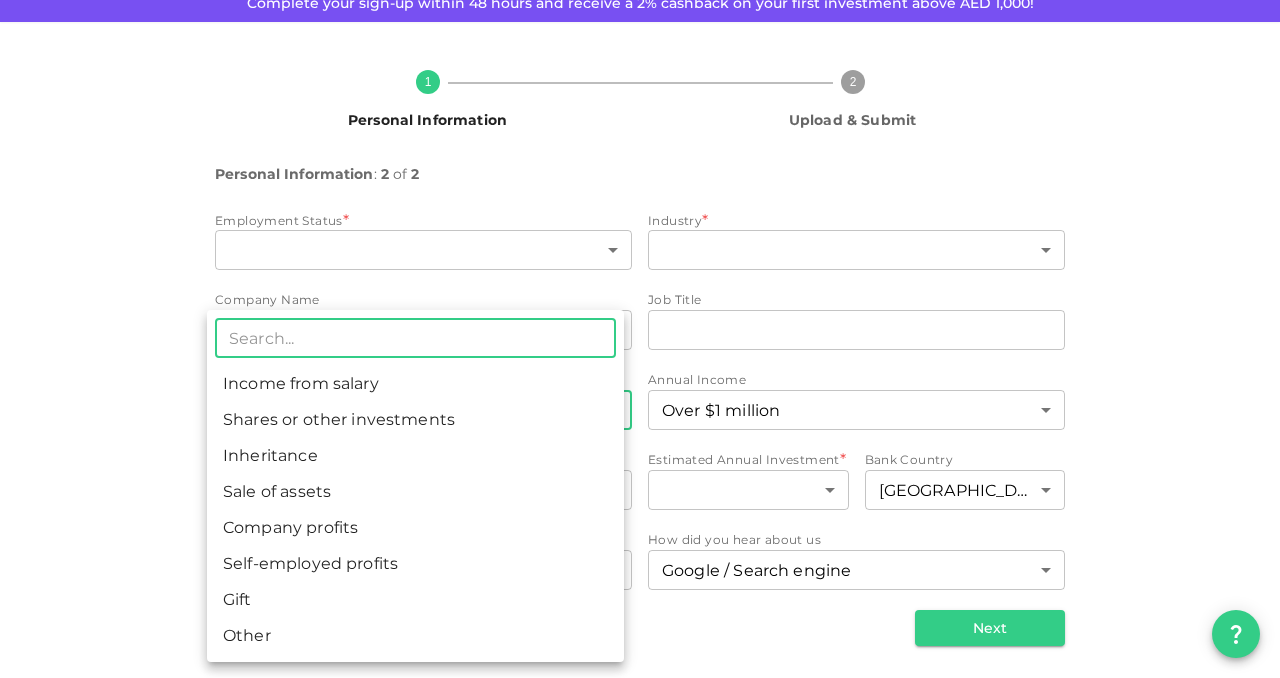 type on "5" 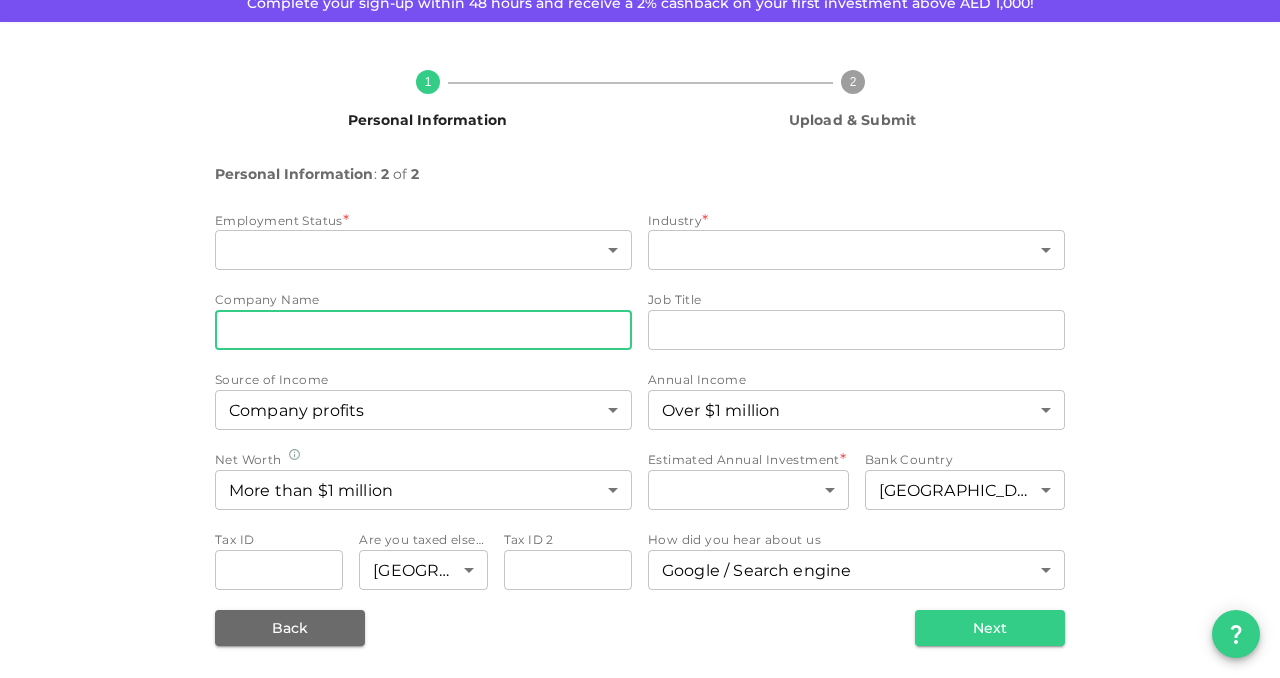 click on "companyName" at bounding box center (423, 330) 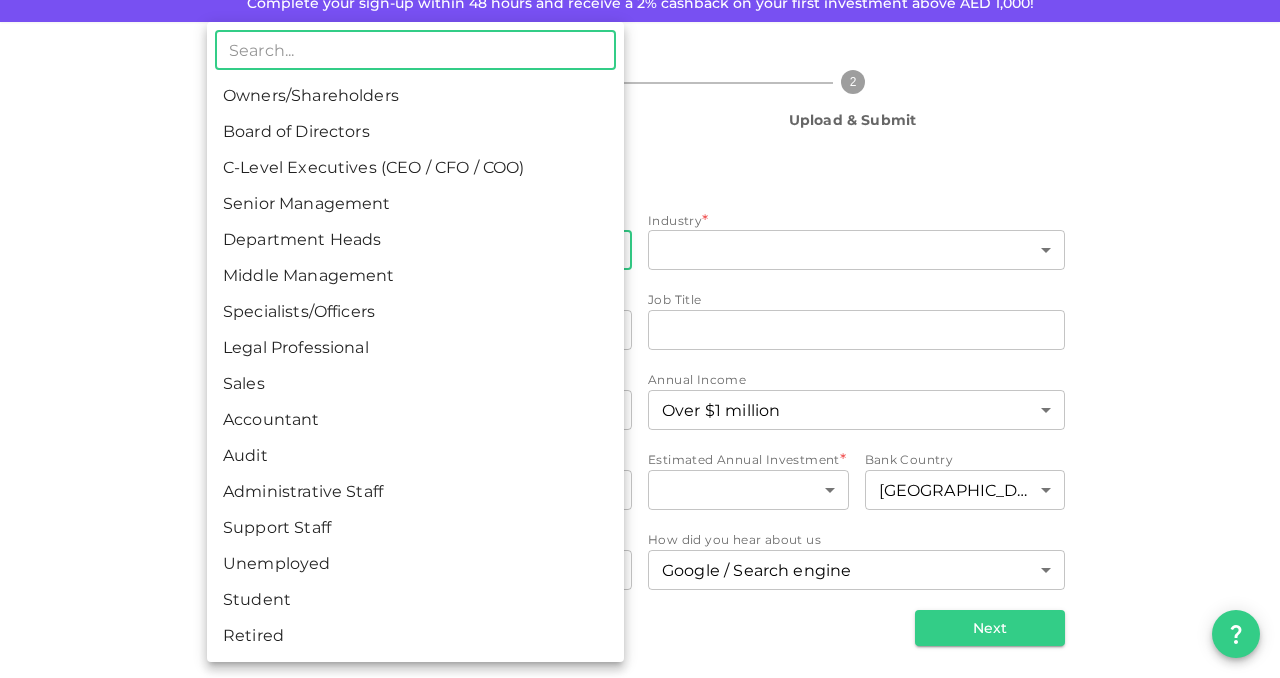 click on "Owners/Shareholders" at bounding box center (415, 96) 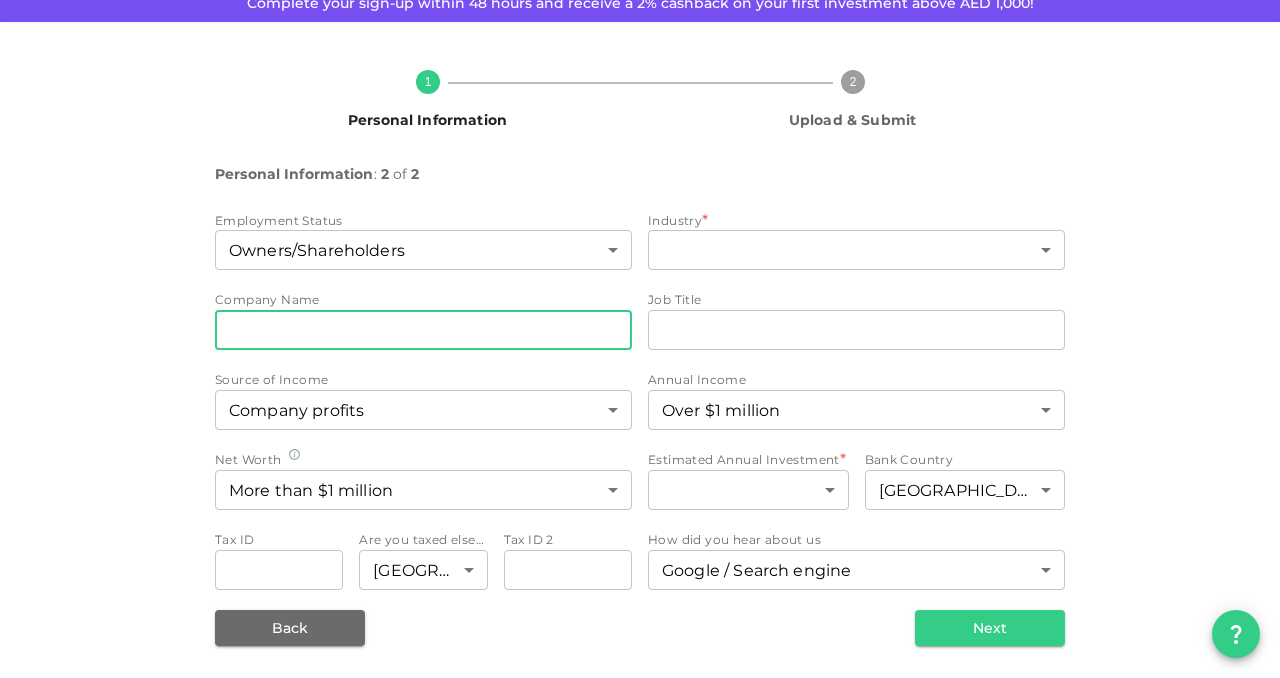 drag, startPoint x: 354, startPoint y: 333, endPoint x: 365, endPoint y: 326, distance: 13.038404 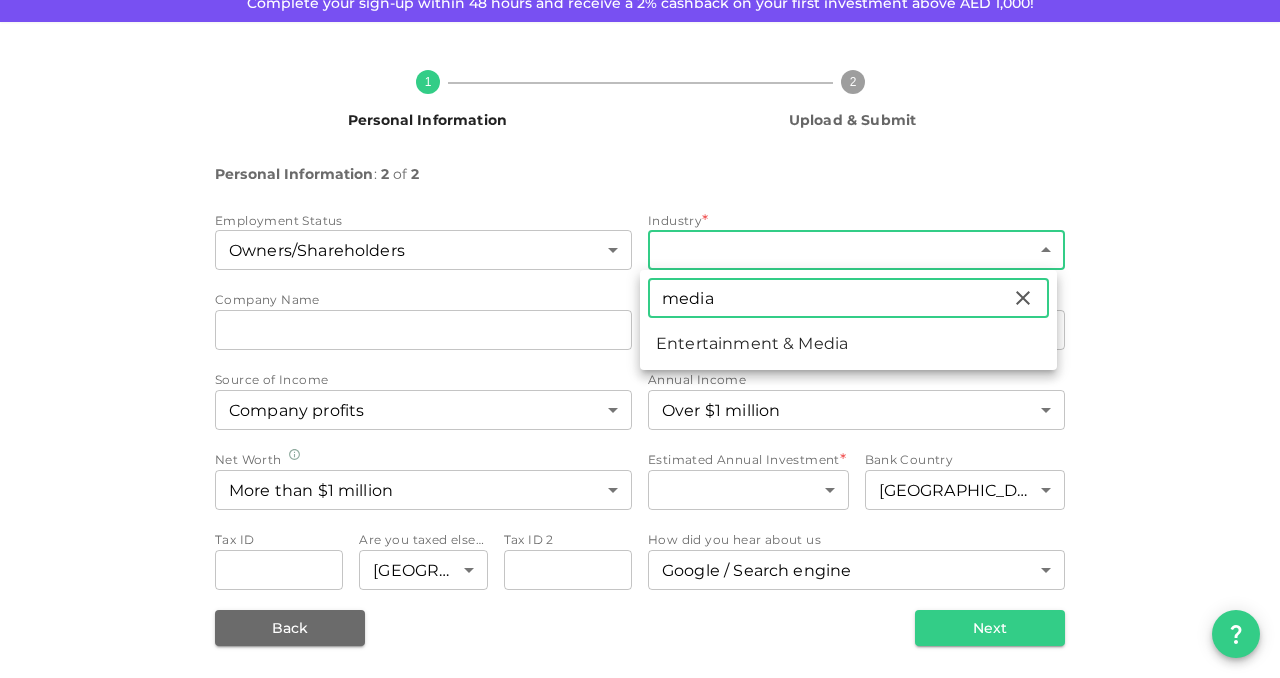type on "media" 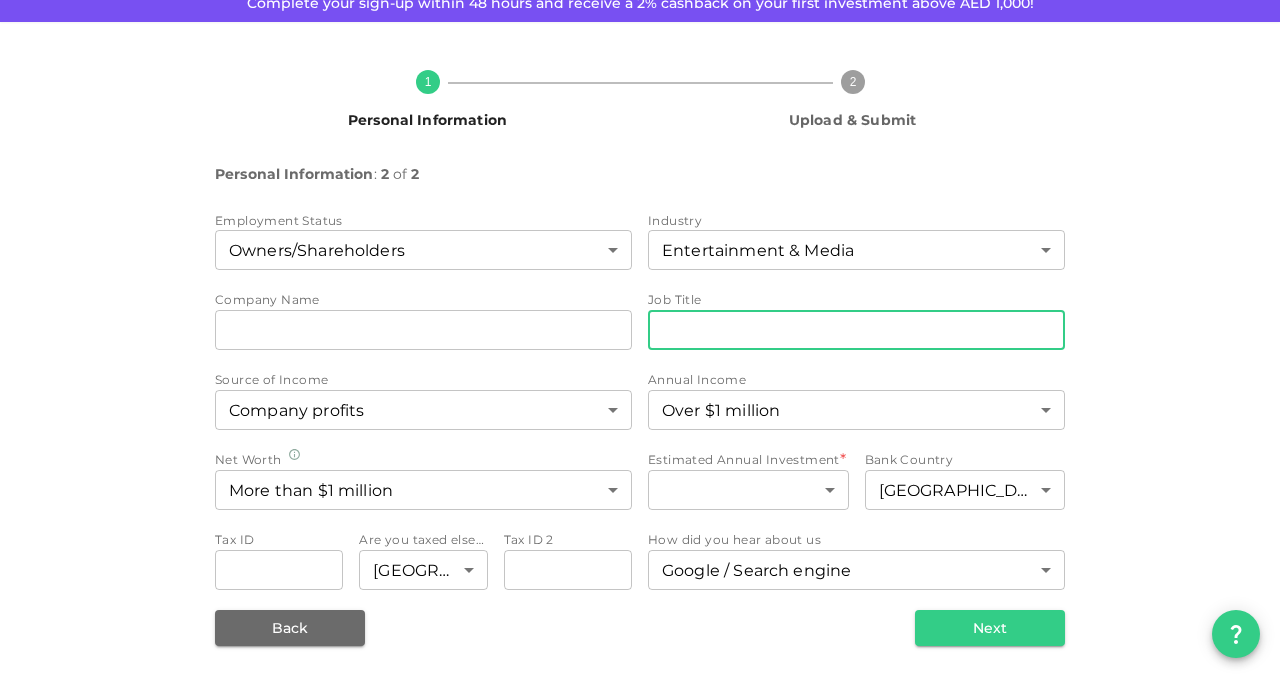 click on "jobTitle" at bounding box center (856, 330) 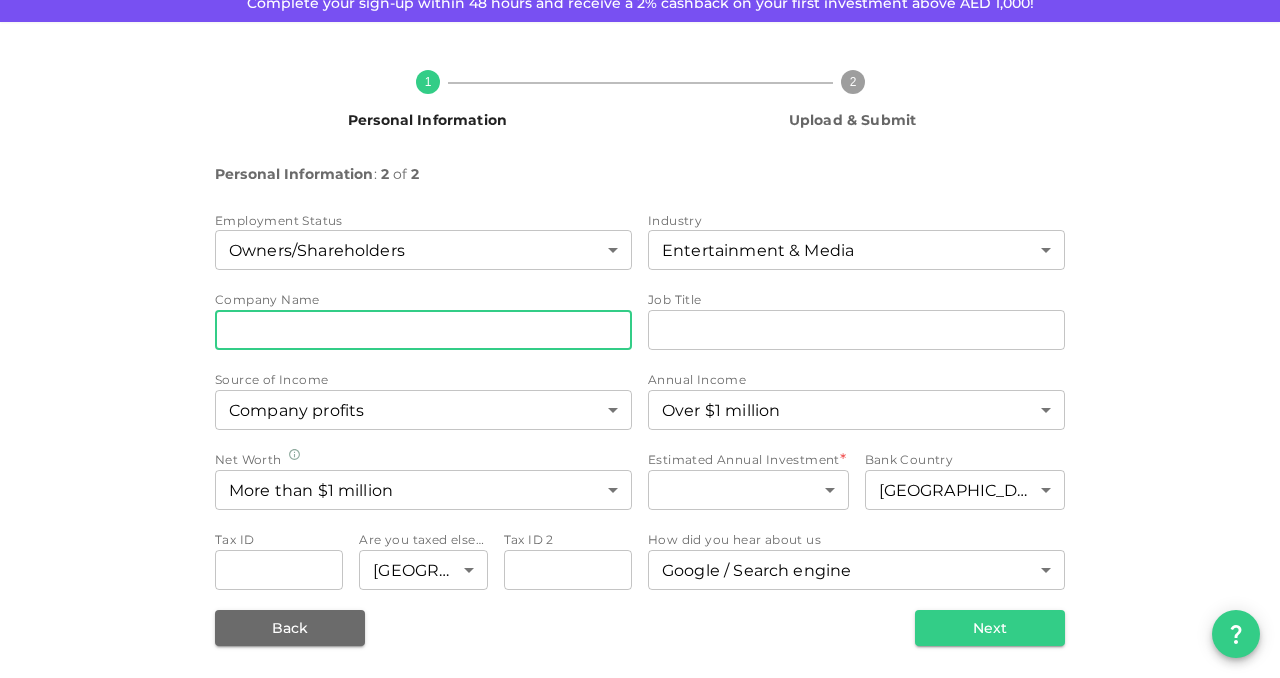 click on "companyName" at bounding box center (423, 330) 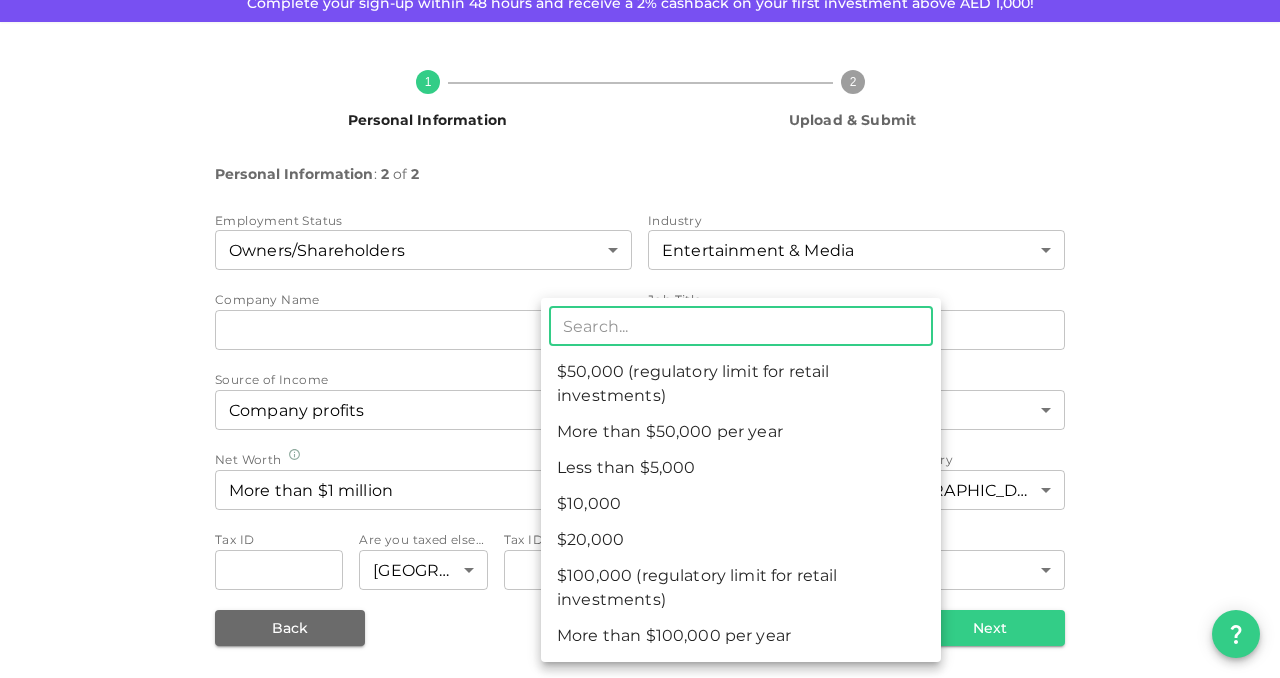 click at bounding box center [640, 339] 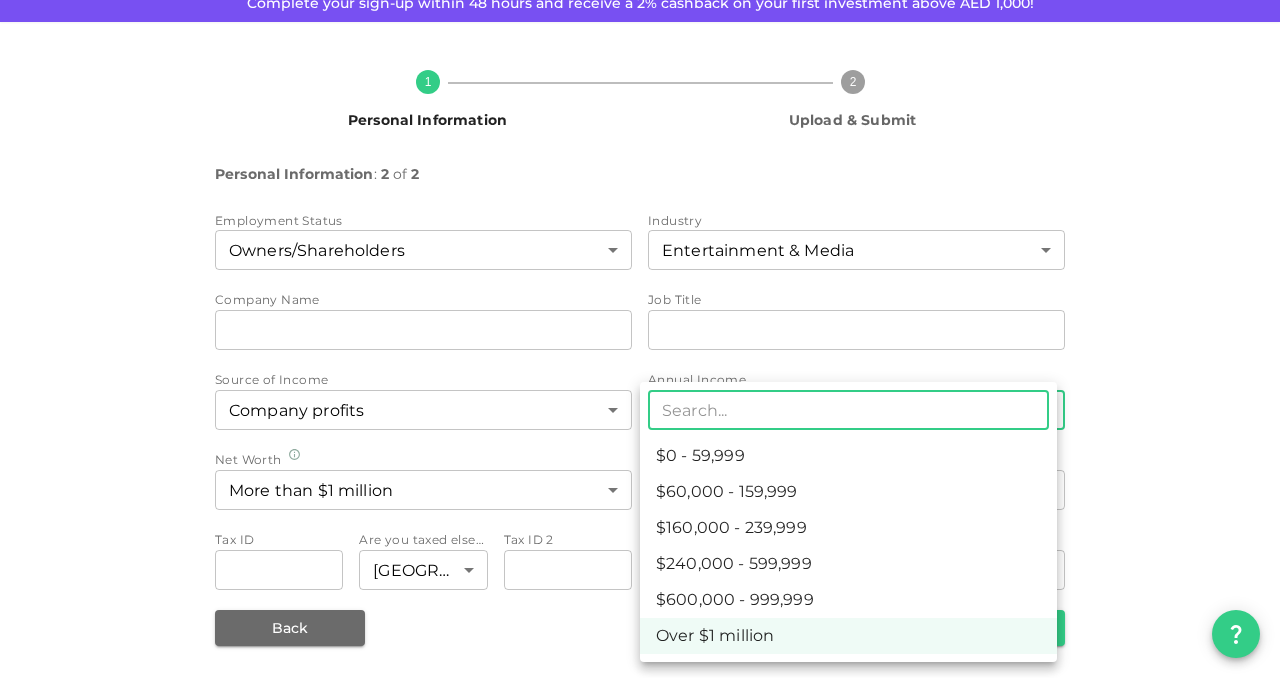 click on "KSA Global [EMAIL_ADDRESS][DOMAIN_NAME] 🚀 Get 2% Cashback! Complete your sign-up within 48 hours and receive a 2% cashback on your first investment above AED 1,000! 1 Personal Information 2 Upload & Submit   Personal Information   :   2   of   2   Employment Status Owners/Shareholders 1 ​   Industry Entertainment & Media 11 ​   Company Name companyName companyName   Job Title jobTitle jobTitle   Source of Income Company profits 5 ​   Annual Income Over $1 million 6 ​   Net Worth More than $1 million 2 ​   Estimated Annual Investment * ​ ​   Bank Country [GEOGRAPHIC_DATA] 89 ​   Tax ID taxId taxId   Are you taxed elsewhere? Indonesia 89 ​   Tax ID 2 taxId2 taxId2   How did you hear about us Google / Search engine 1 ​ Back Next
​ $0 - 59,999 $60,000 - 159,999 $160,000 - 239,999 $240,000 - 599,999 $600,000 - 999,999 Over $1 million" at bounding box center [640, 339] 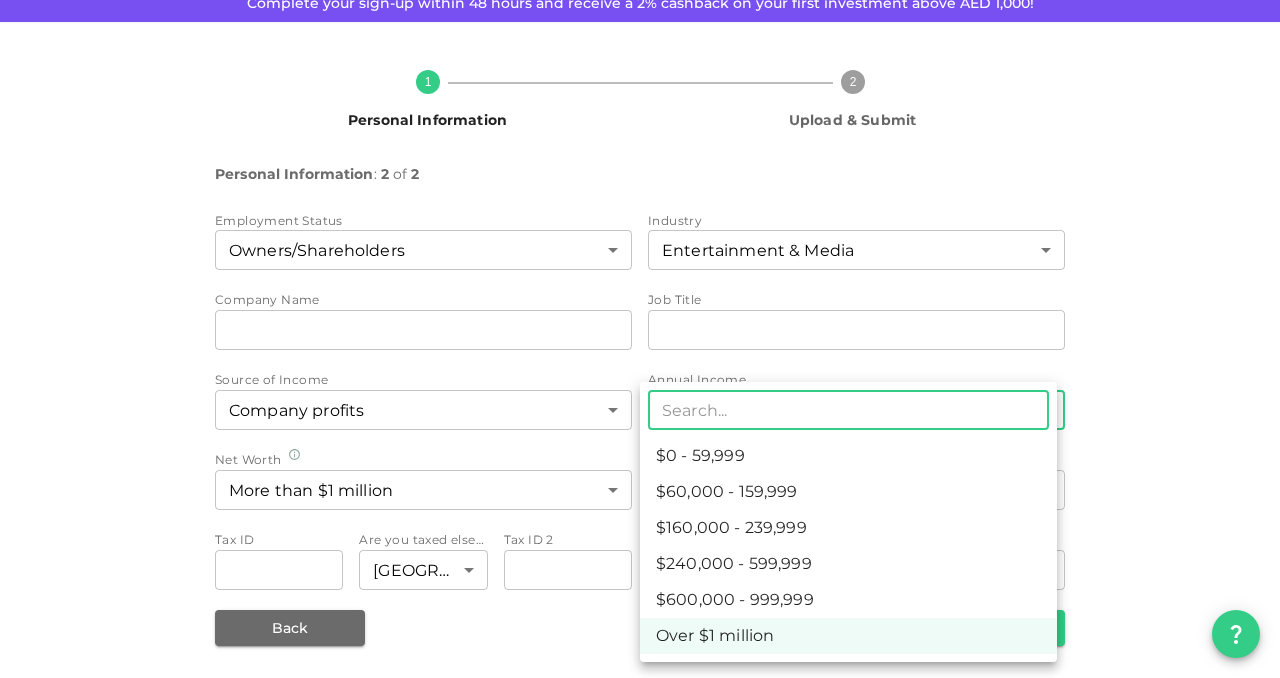 click at bounding box center (640, 339) 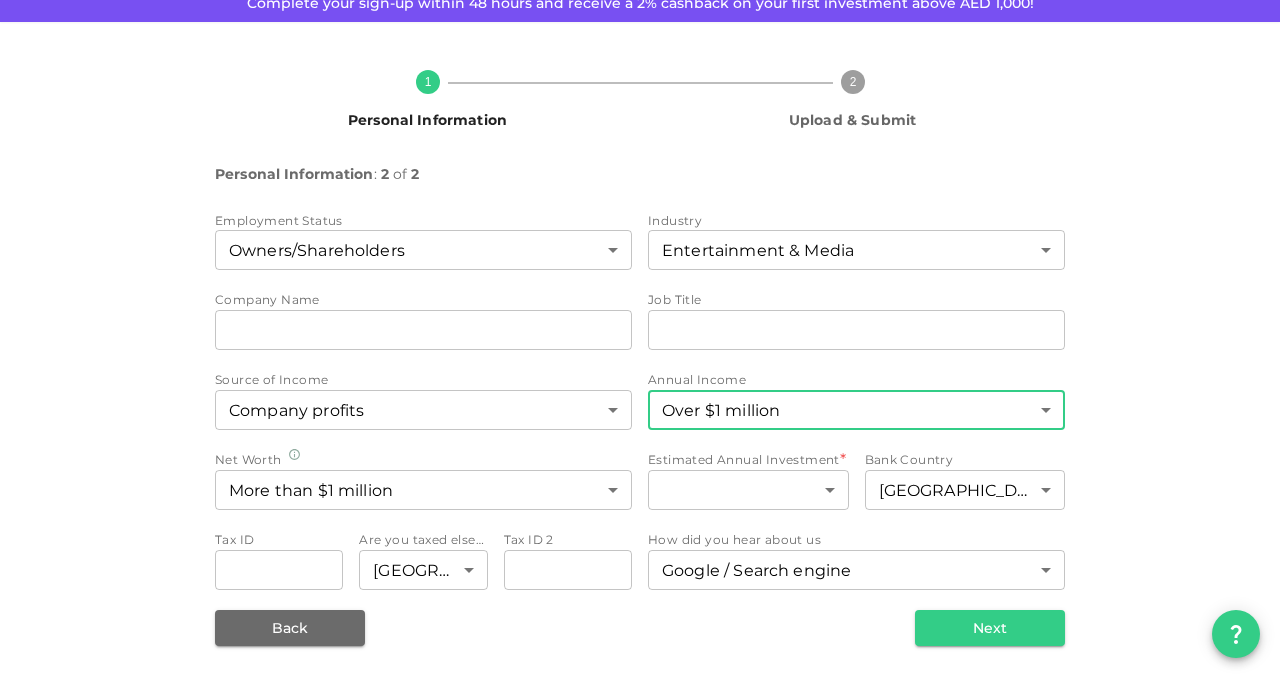click on "KSA Global [EMAIL_ADDRESS][DOMAIN_NAME] 🚀 Get 2% Cashback! Complete your sign-up within 48 hours and receive a 2% cashback on your first investment above AED 1,000! 1 Personal Information 2 Upload & Submit   Personal Information   :   2   of   2   Employment Status Owners/Shareholders 1 ​   Industry Entertainment & Media 11 ​   Company Name companyName companyName   Job Title jobTitle jobTitle   Source of Income Company profits 5 ​   Annual Income Over $1 million 6 ​   Net Worth More than $1 million 2 ​   Estimated Annual Investment * ​ ​   Bank Country [GEOGRAPHIC_DATA] 89 ​   Tax ID taxId taxId   Are you taxed elsewhere? Indonesia 89 ​   Tax ID 2 taxId2 taxId2   How did you hear about us Google / Search engine 1 ​ Back Next" at bounding box center (640, 339) 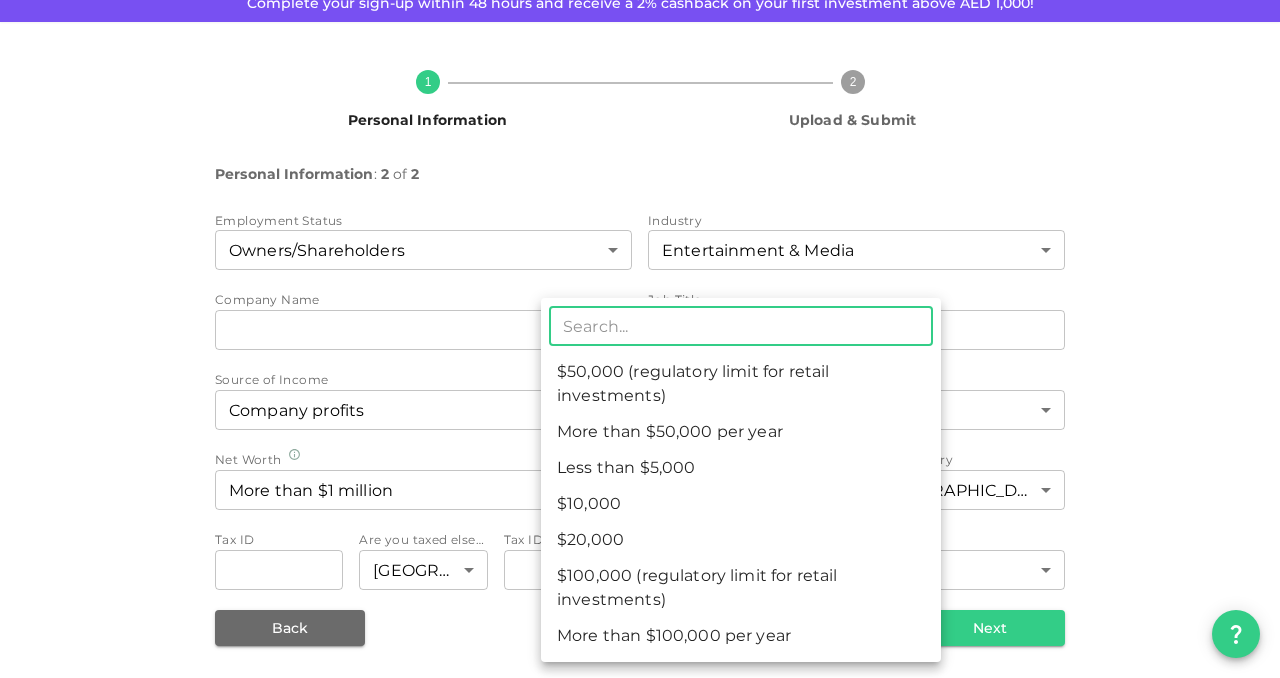 click at bounding box center (640, 339) 